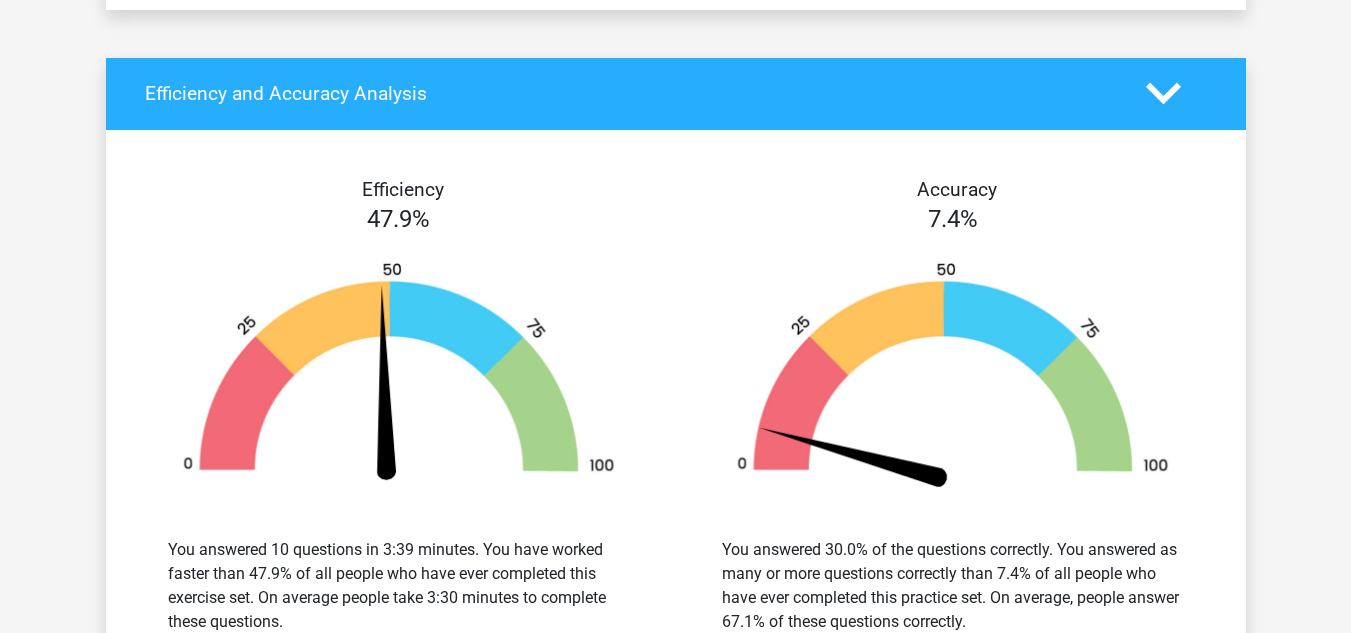 scroll, scrollTop: 1934, scrollLeft: 0, axis: vertical 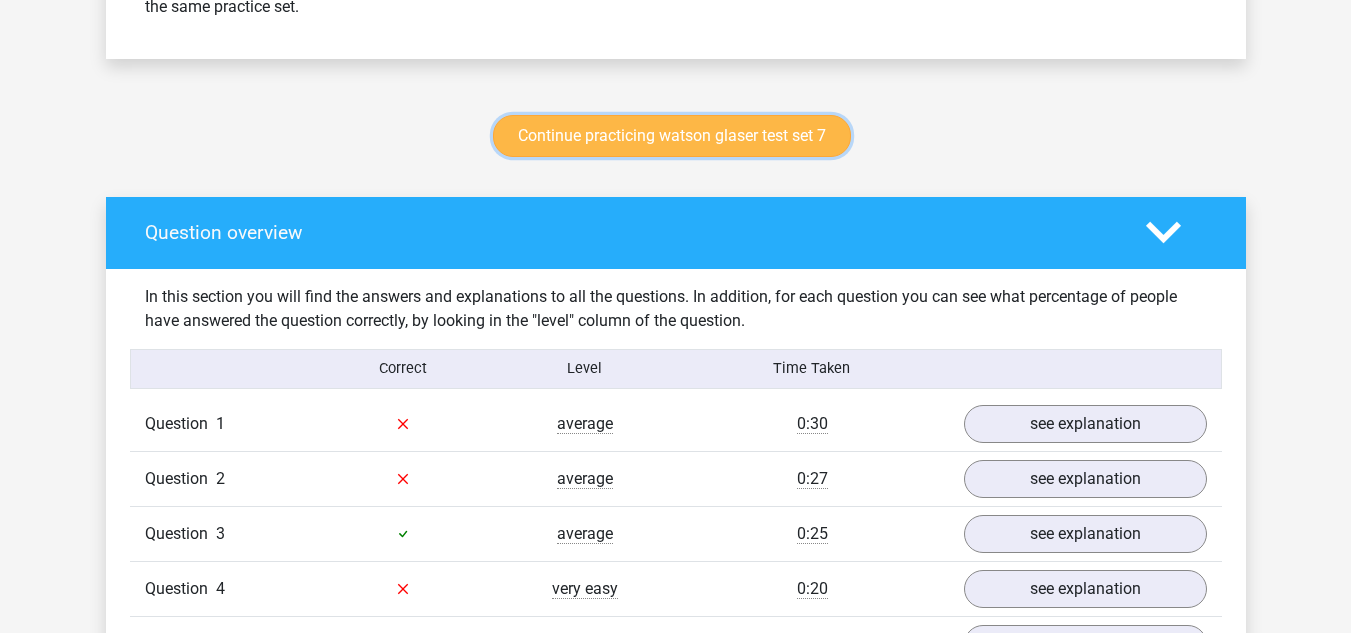 click on "Continue practicing watson glaser test set 7" at bounding box center [672, 136] 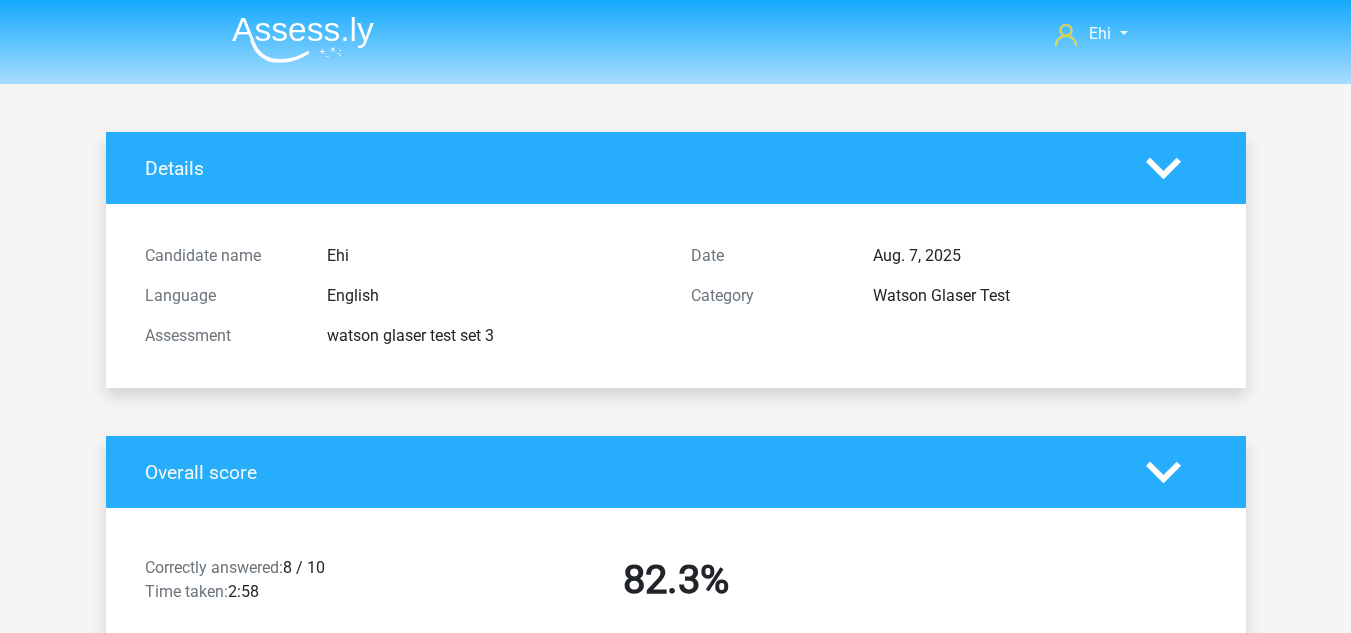 scroll, scrollTop: 2717, scrollLeft: 0, axis: vertical 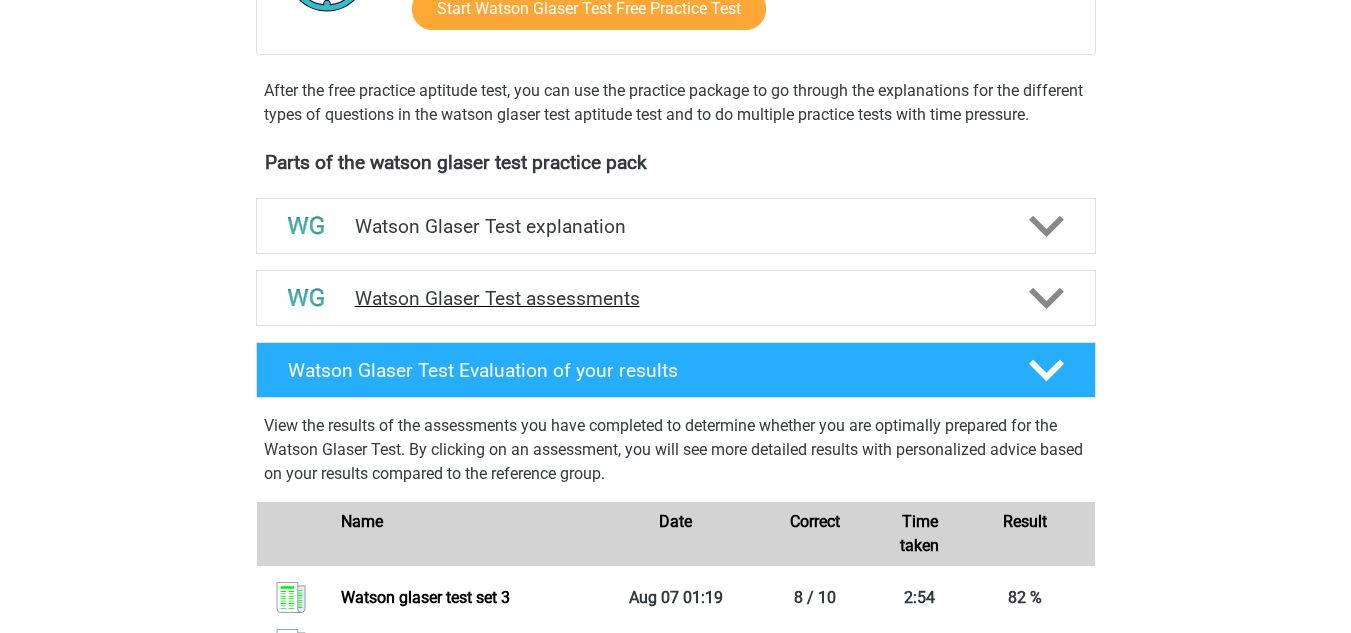 click on "Watson Glaser Test assessments" at bounding box center (676, 298) 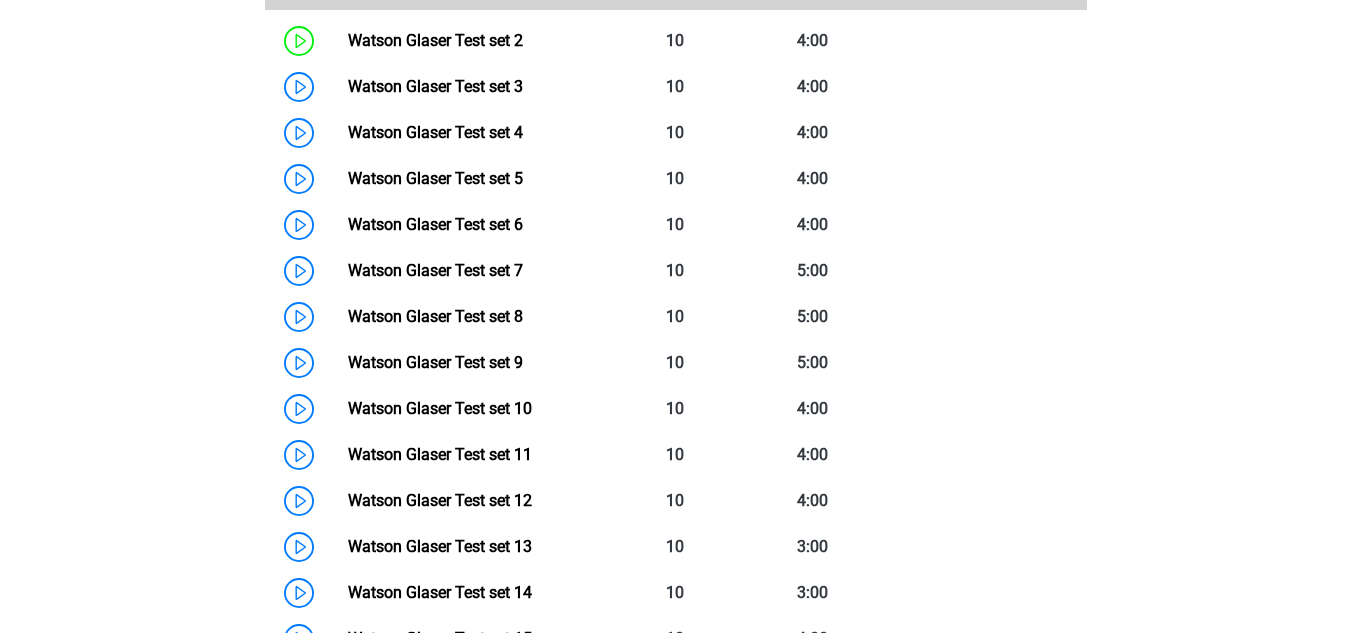 scroll, scrollTop: 1568, scrollLeft: 0, axis: vertical 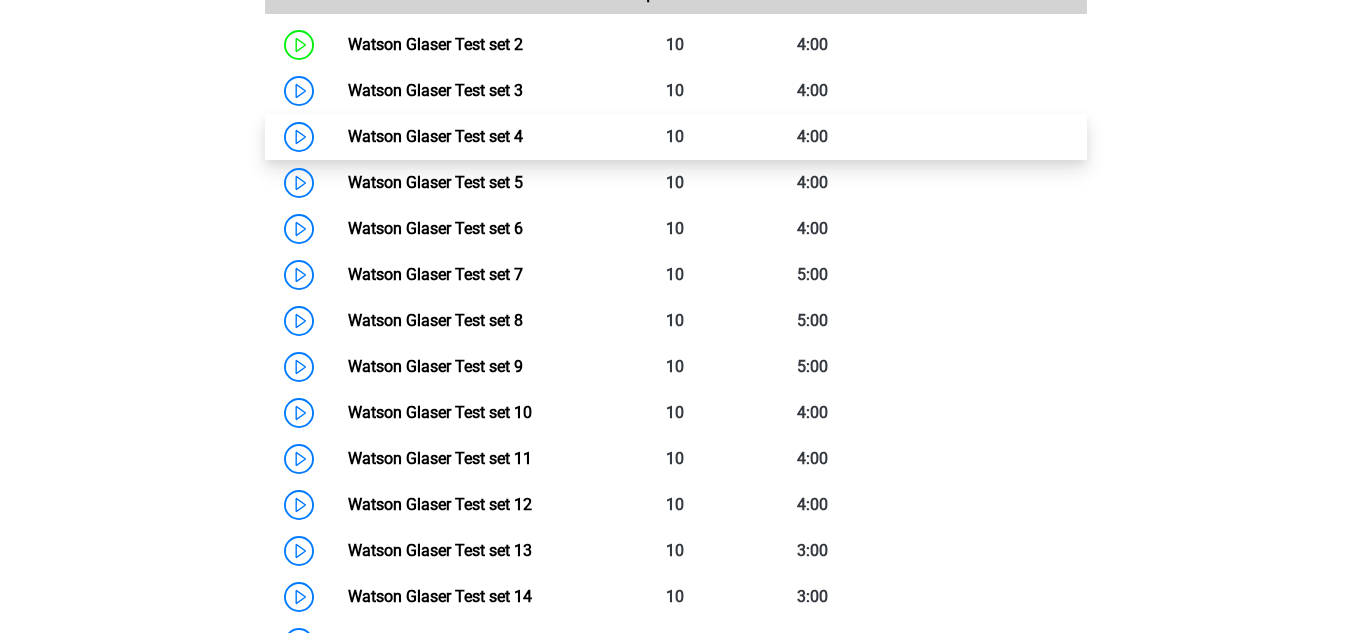 click on "Watson Glaser Test
set 4" at bounding box center (435, 136) 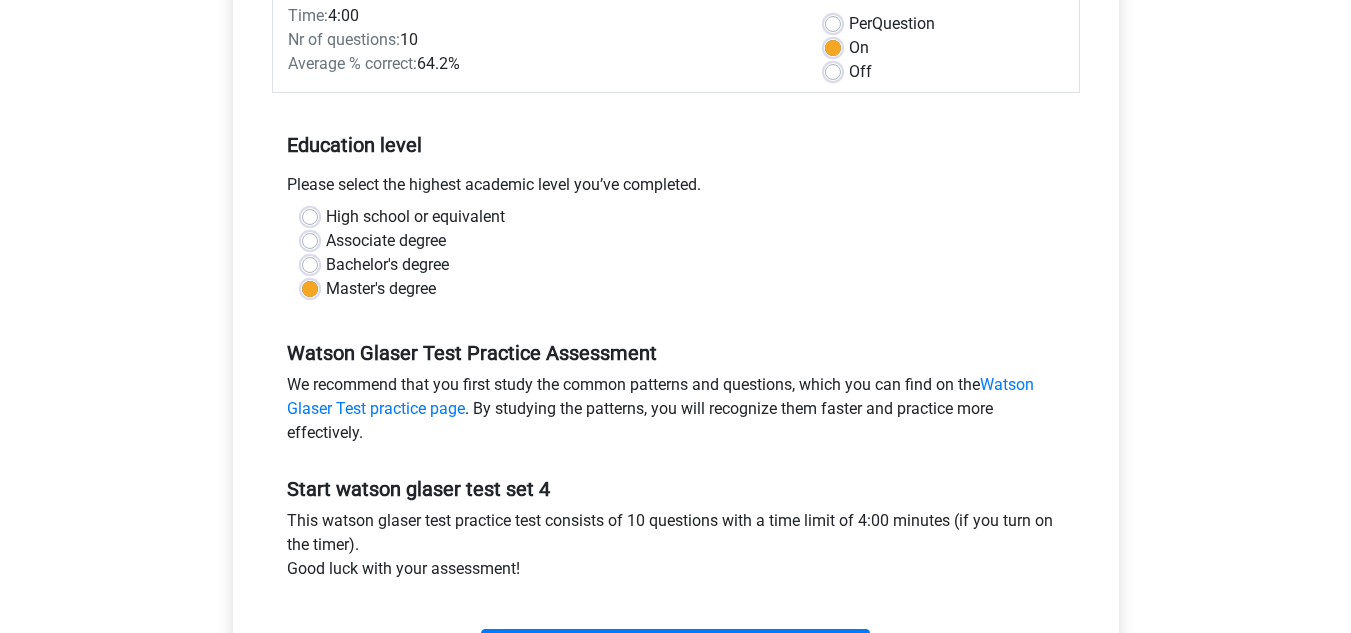 scroll, scrollTop: 667, scrollLeft: 0, axis: vertical 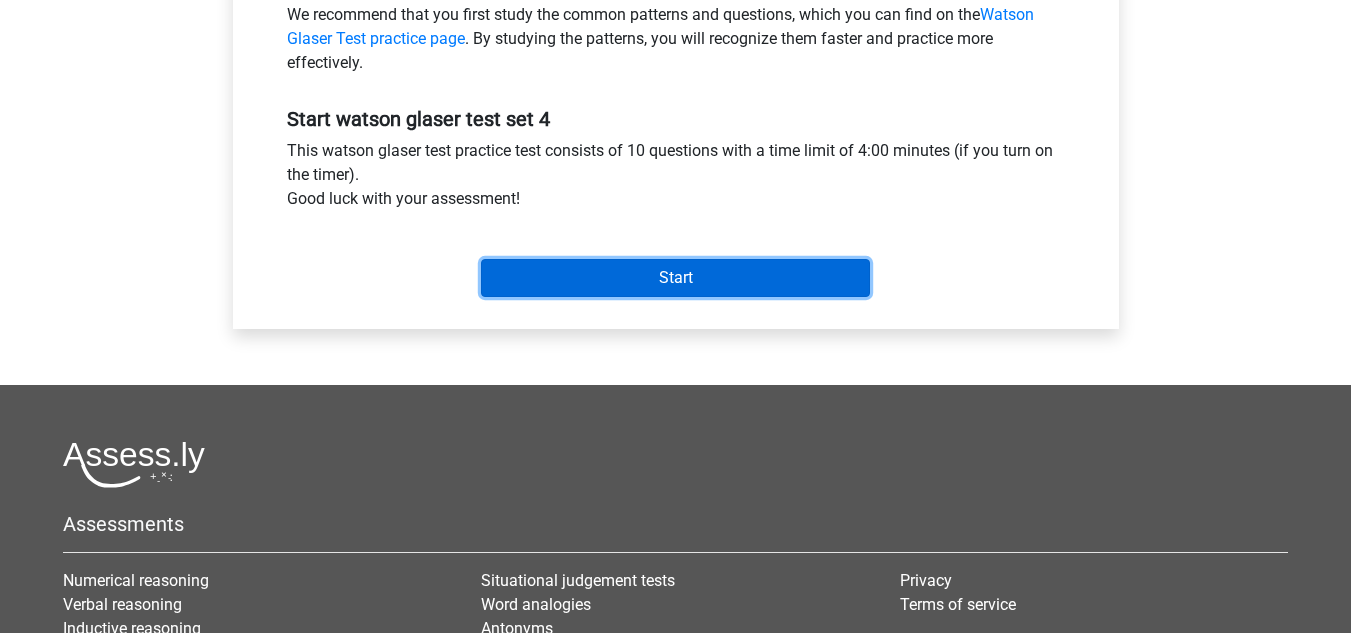 click on "Start" at bounding box center (675, 278) 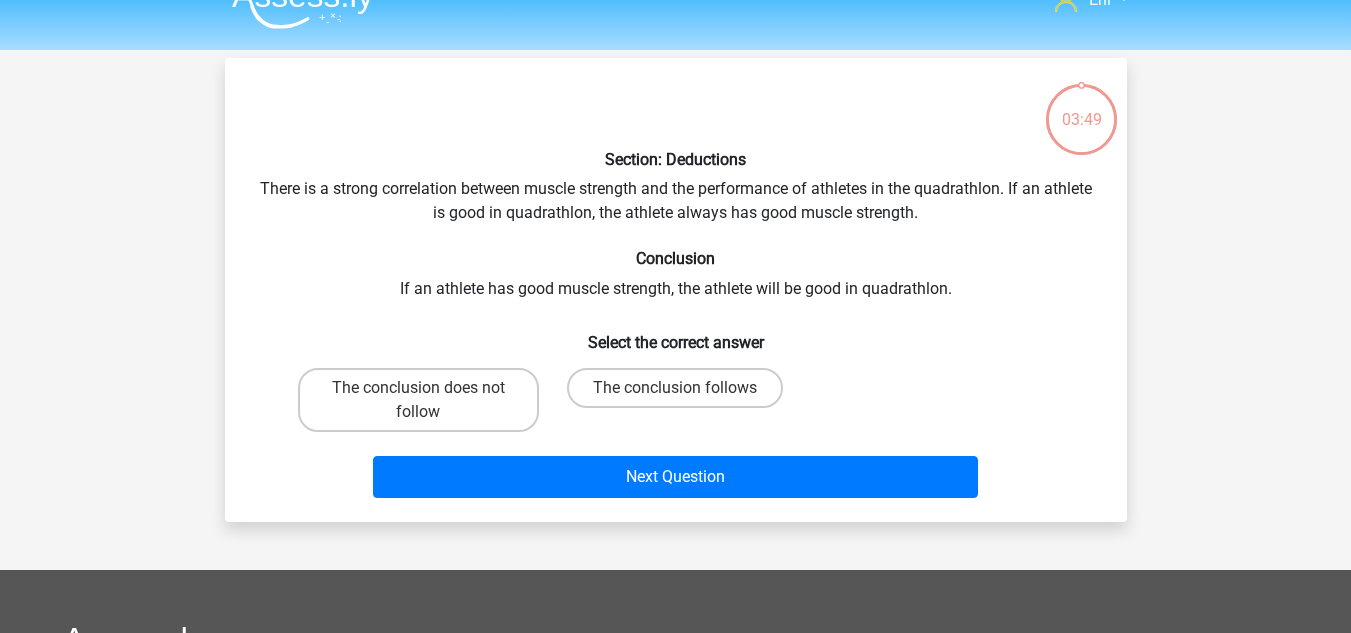 scroll, scrollTop: 35, scrollLeft: 0, axis: vertical 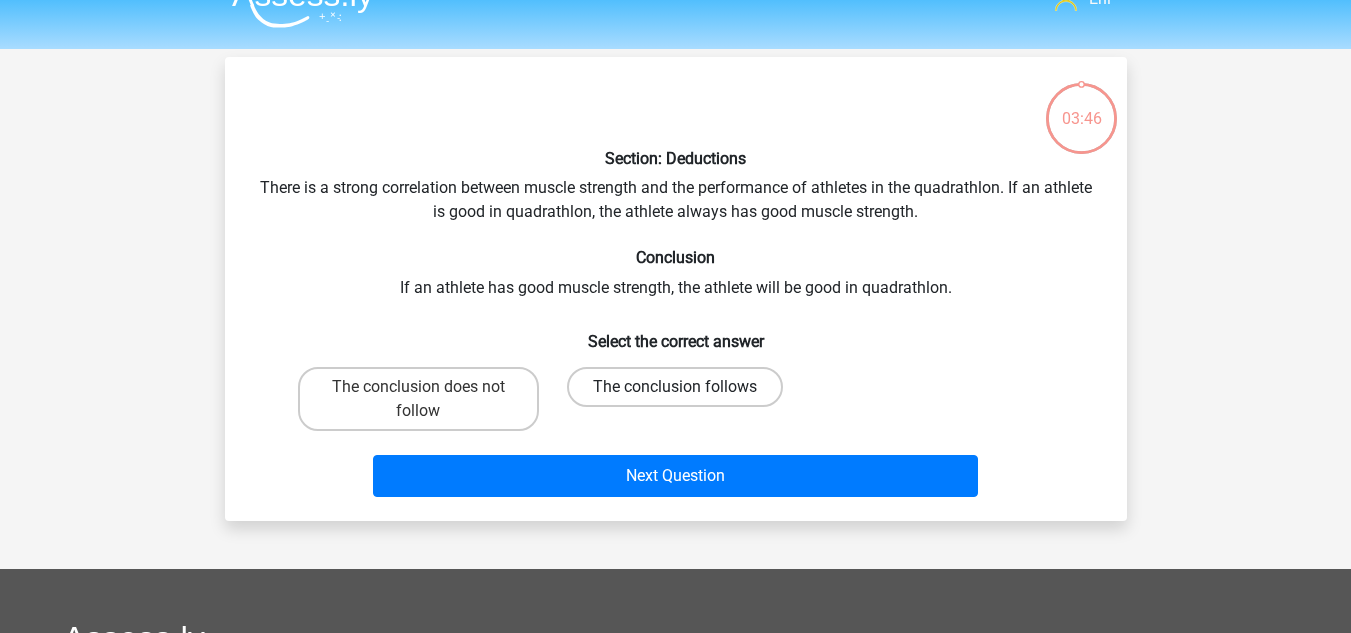 click on "The conclusion follows" at bounding box center (675, 387) 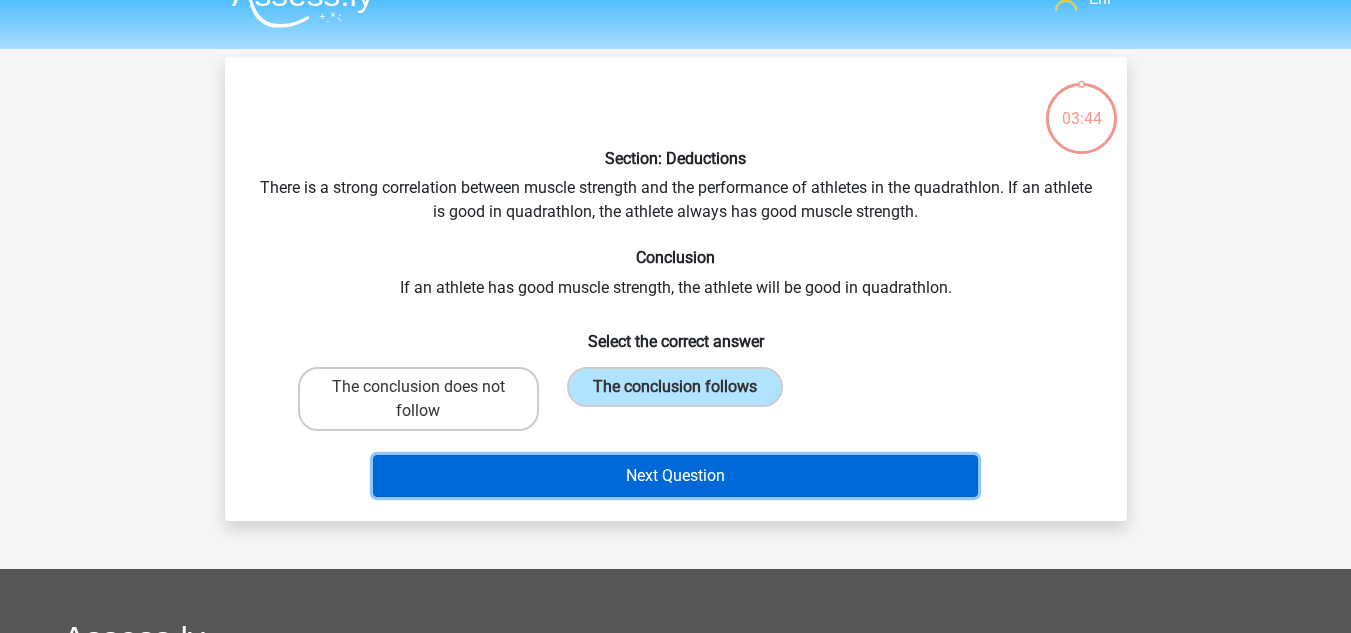 click on "Next Question" at bounding box center (675, 476) 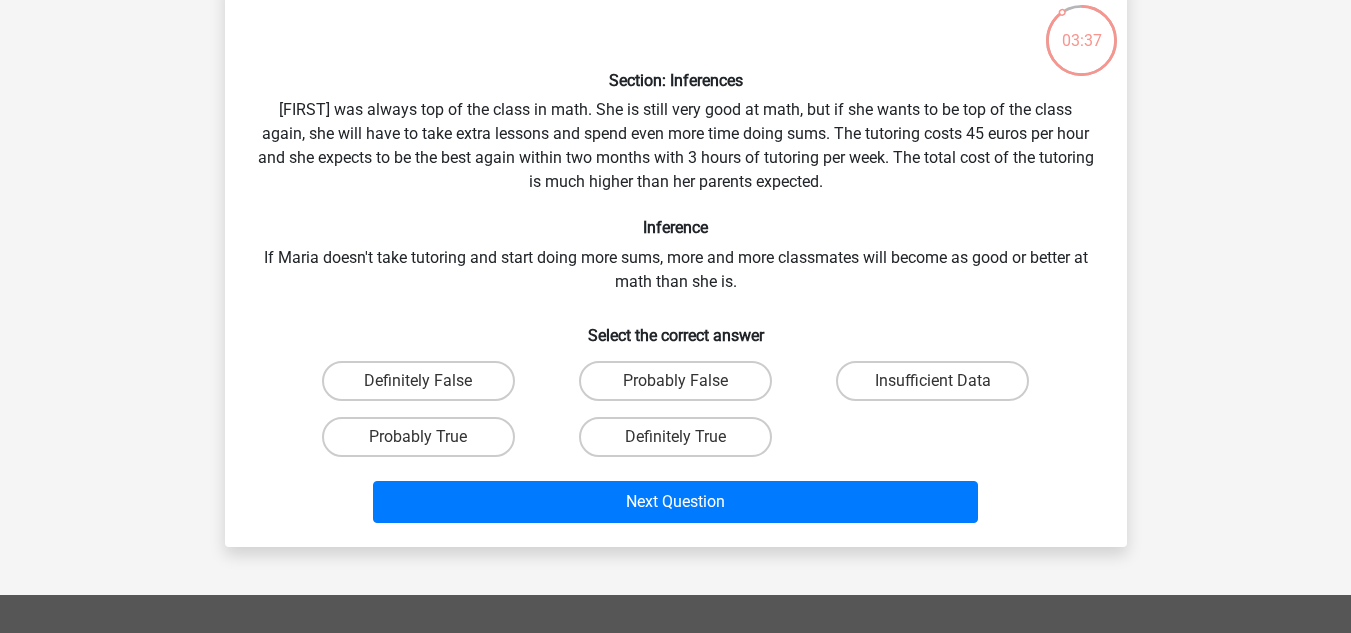 scroll, scrollTop: 117, scrollLeft: 0, axis: vertical 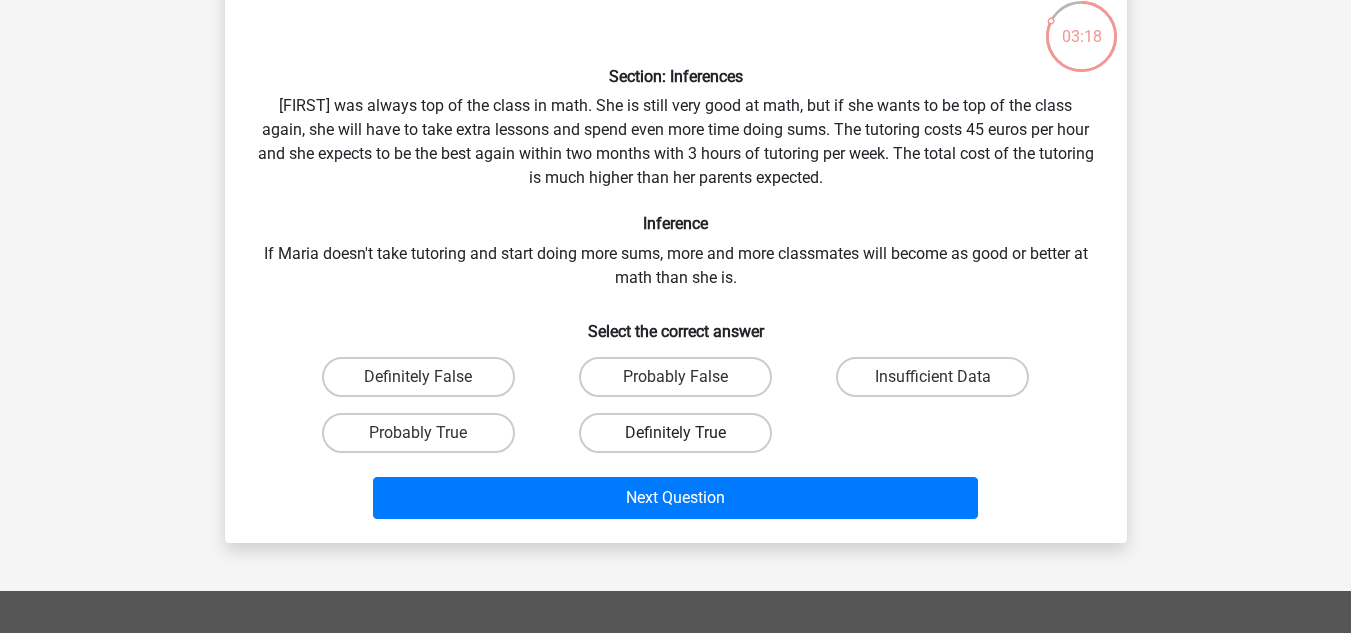 click on "Definitely True" at bounding box center (675, 433) 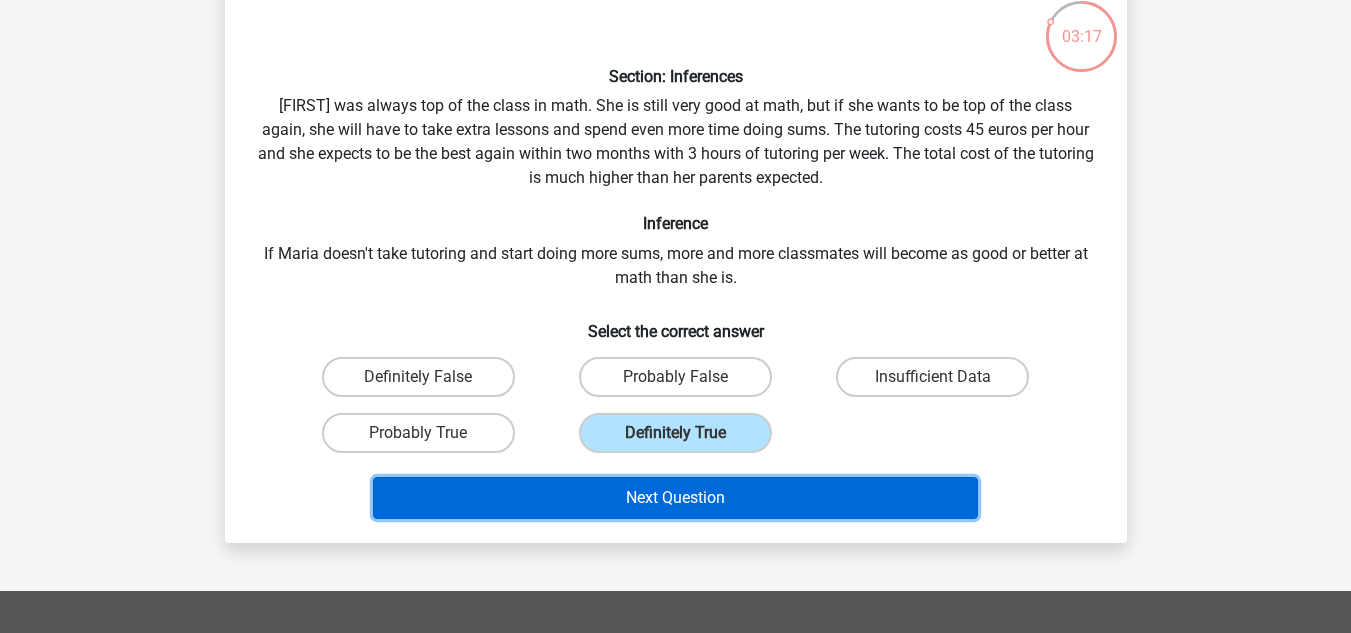 click on "Next Question" at bounding box center [675, 498] 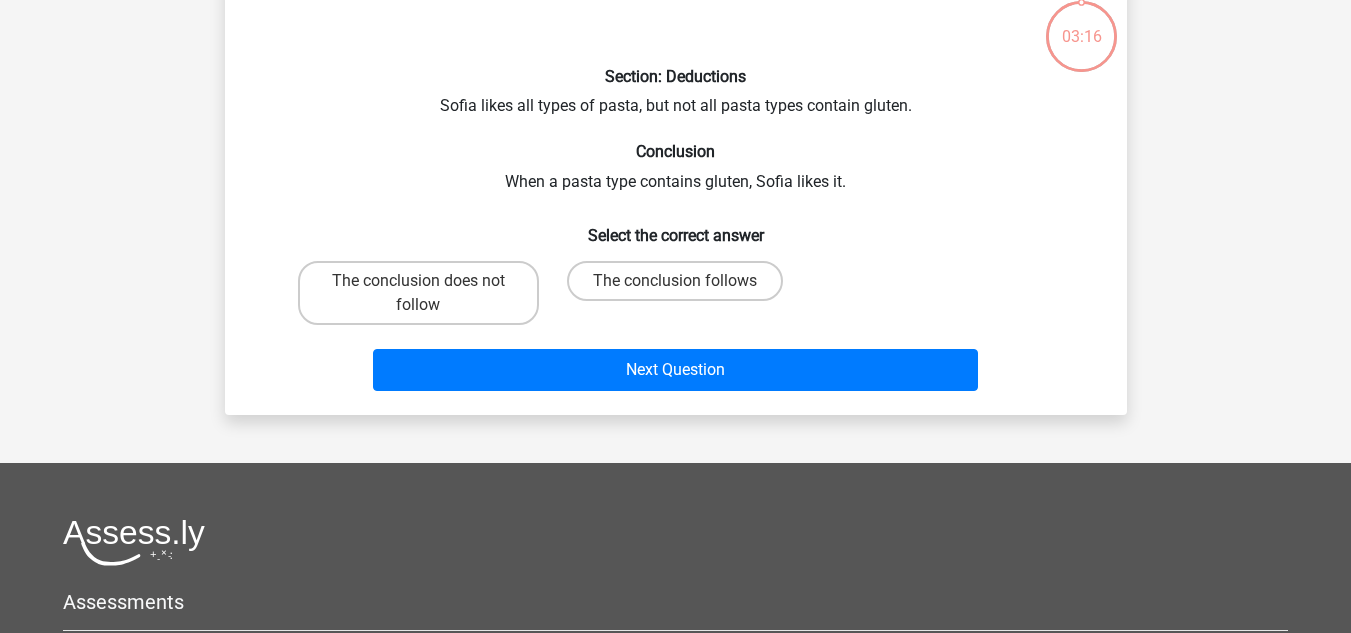 scroll, scrollTop: 92, scrollLeft: 0, axis: vertical 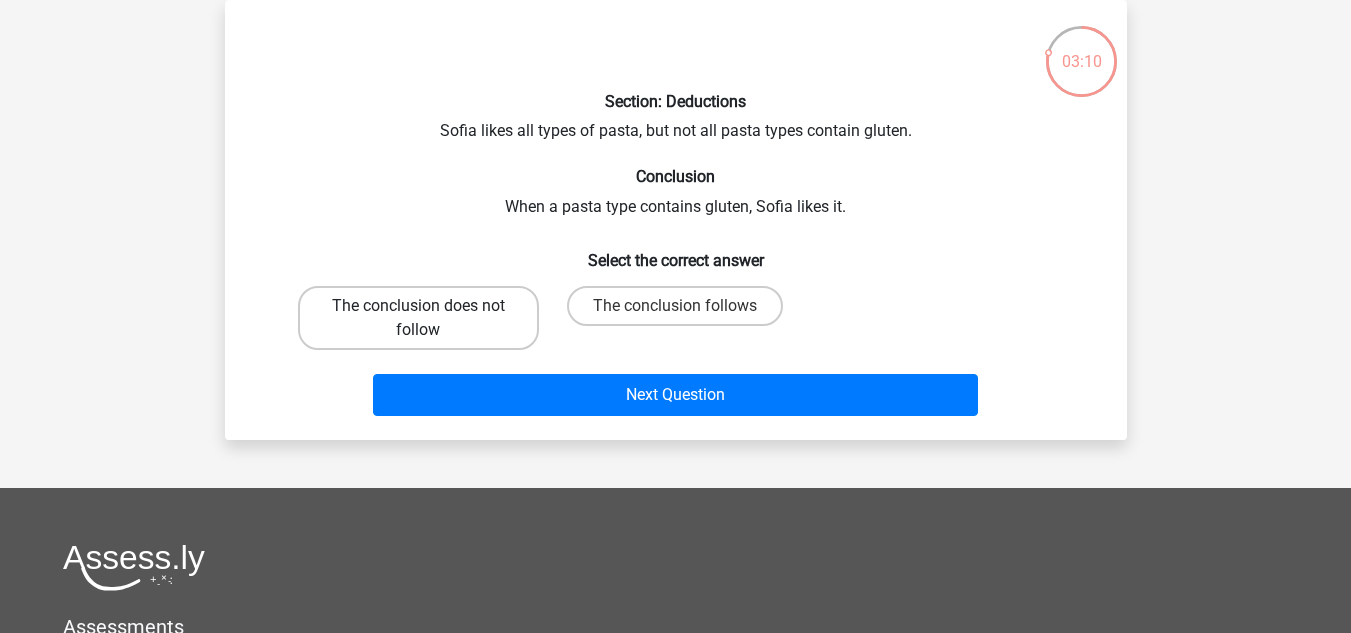 click on "The conclusion does not follow" at bounding box center (418, 318) 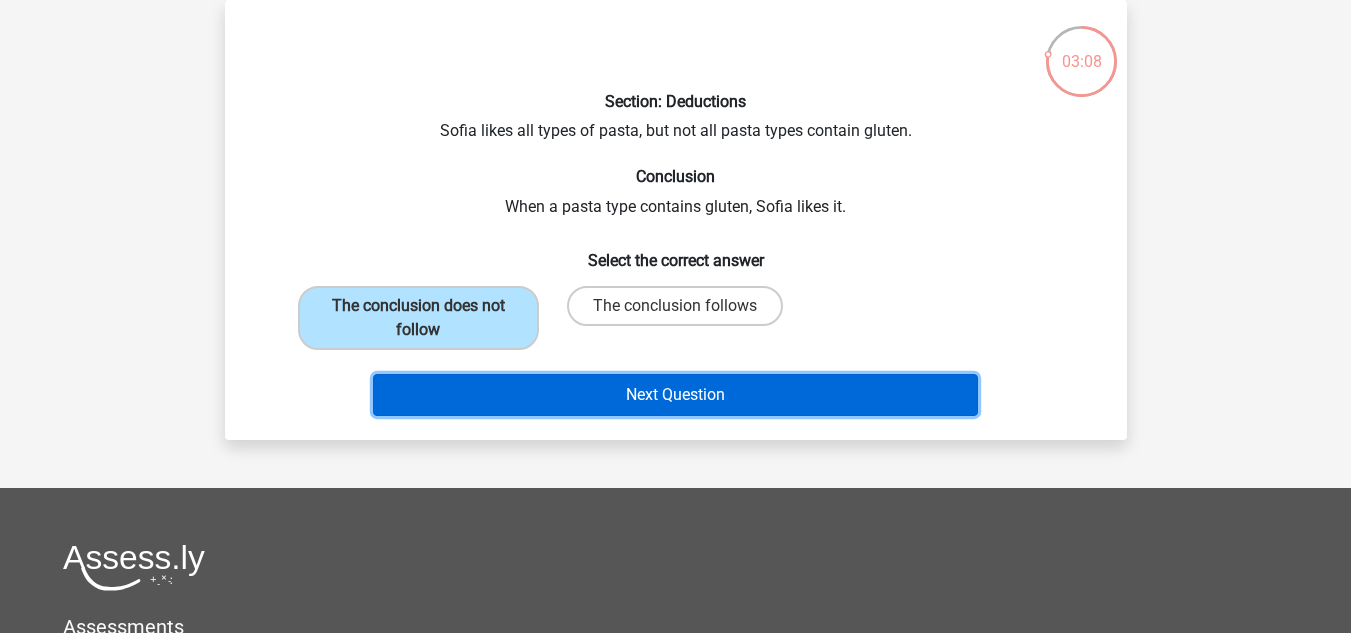 click on "Next Question" at bounding box center (675, 395) 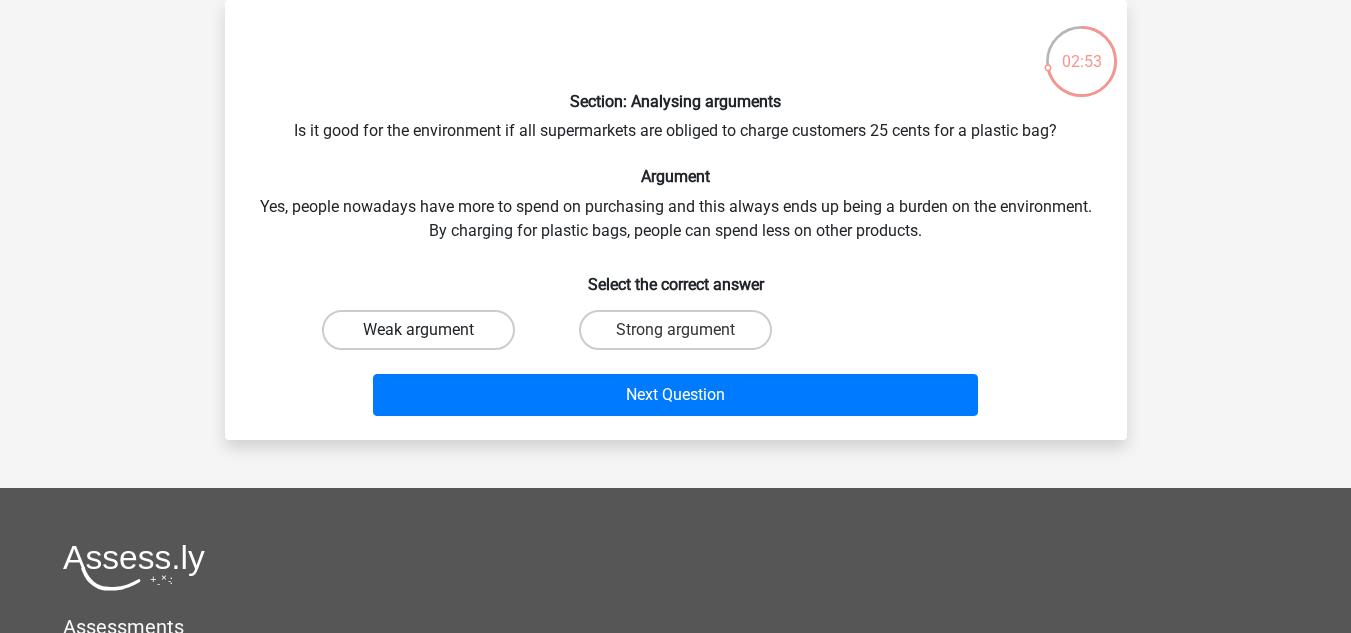 click on "Weak argument" at bounding box center (418, 330) 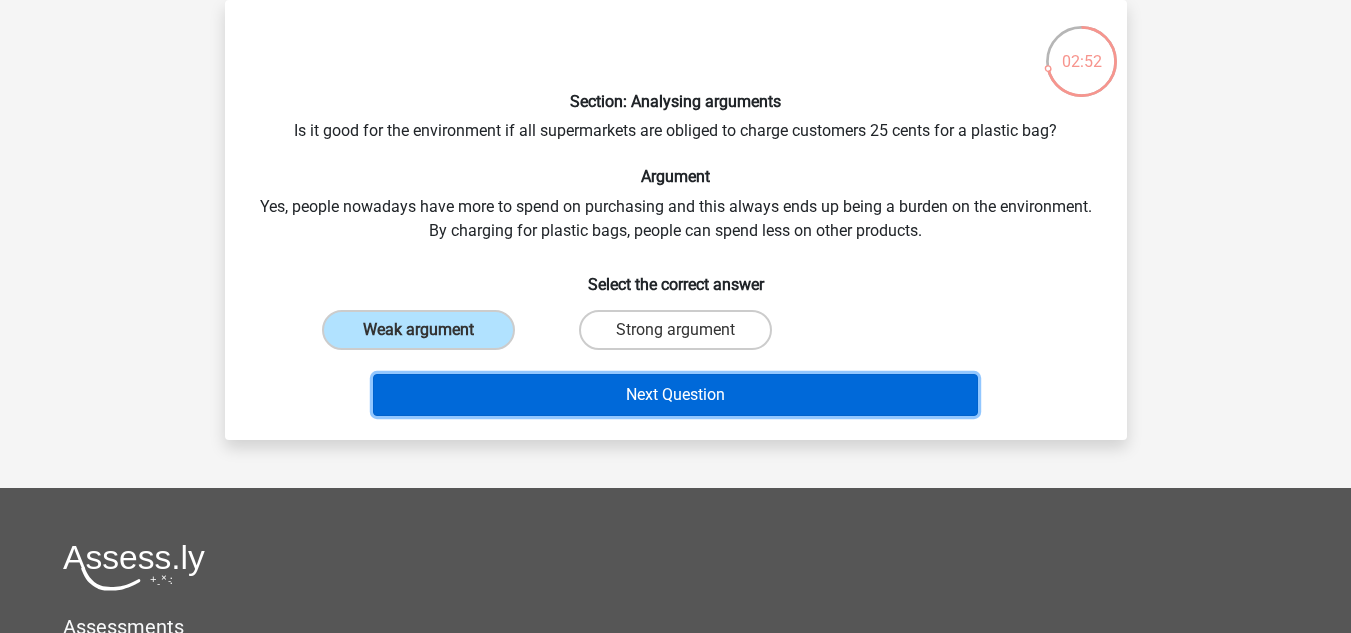 click on "Next Question" at bounding box center [675, 395] 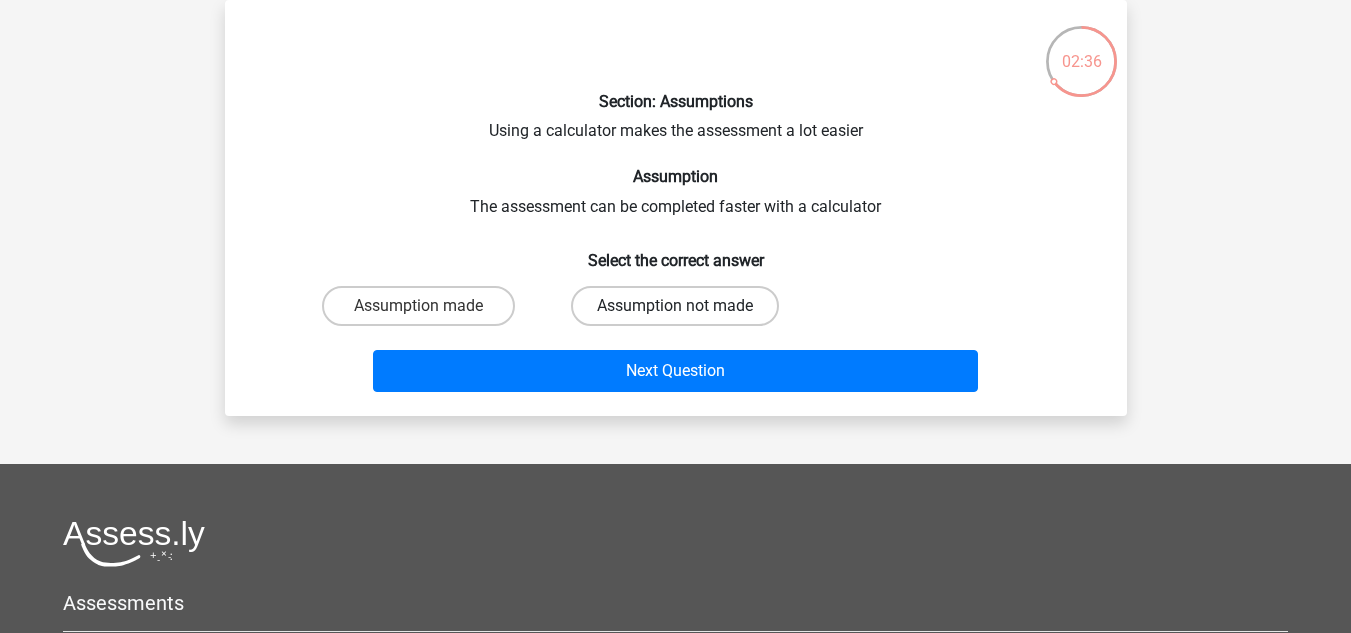 click on "Assumption not made" at bounding box center [675, 306] 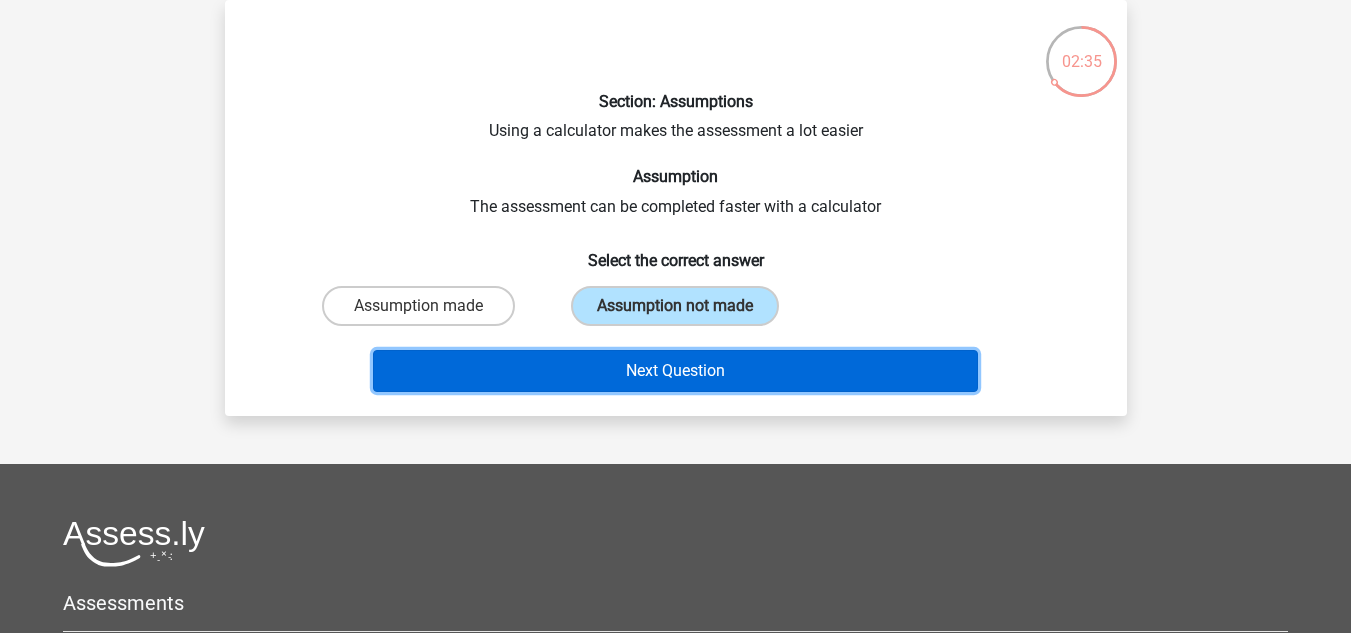click on "Next Question" at bounding box center [675, 371] 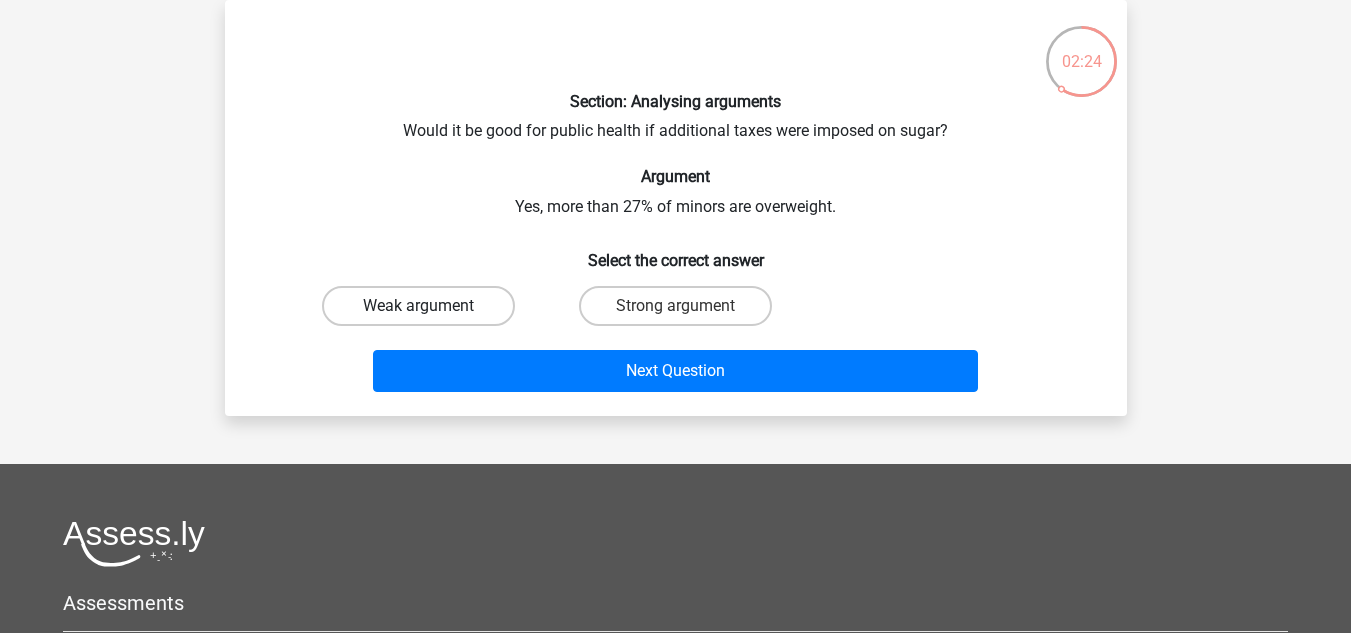 click on "Weak argument" at bounding box center [418, 306] 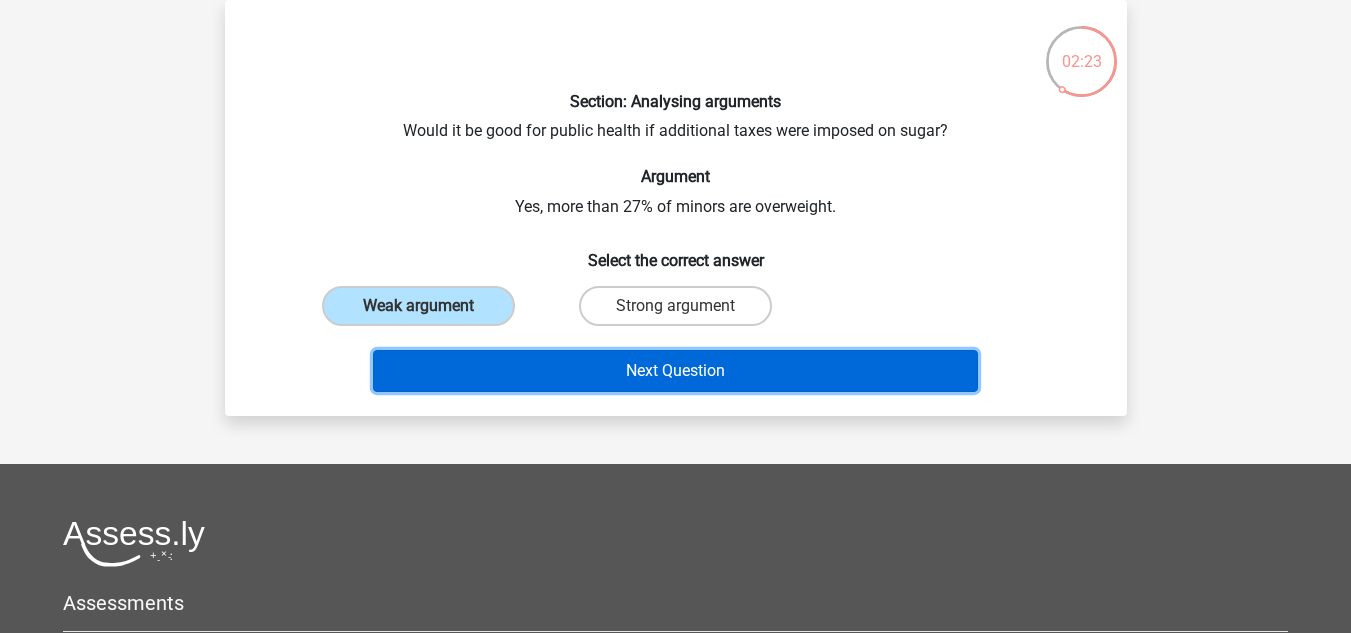 click on "Next Question" at bounding box center [675, 371] 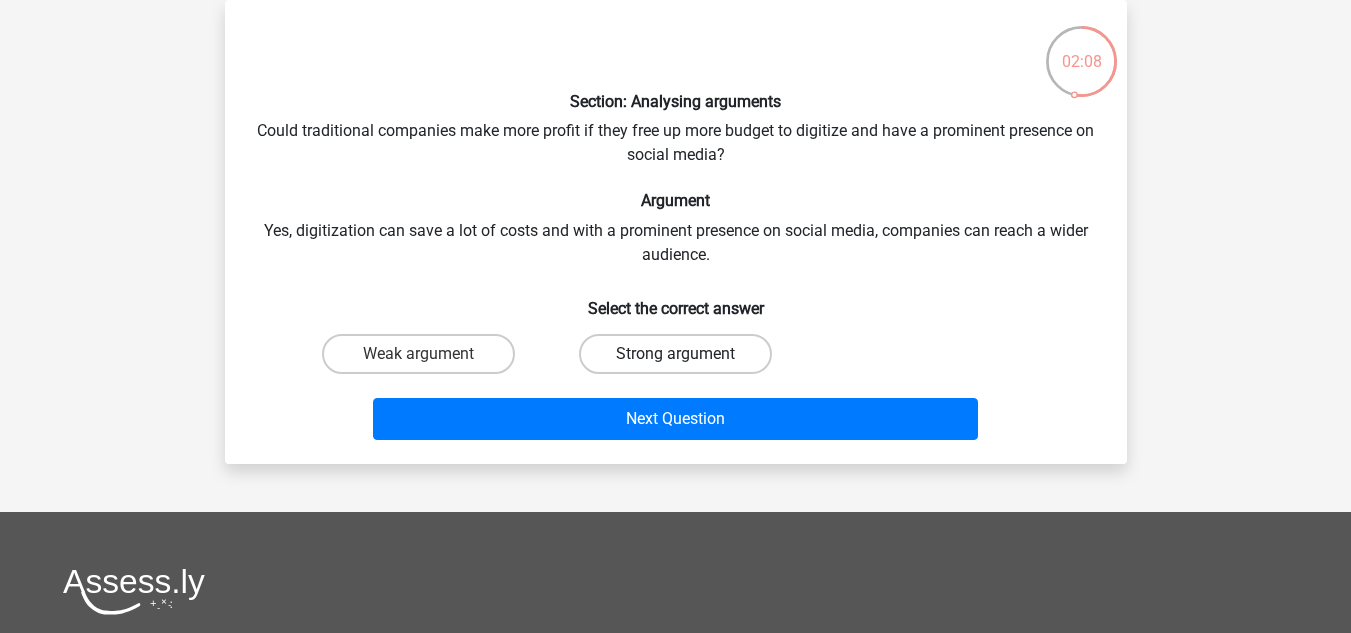 click on "Strong argument" at bounding box center [675, 354] 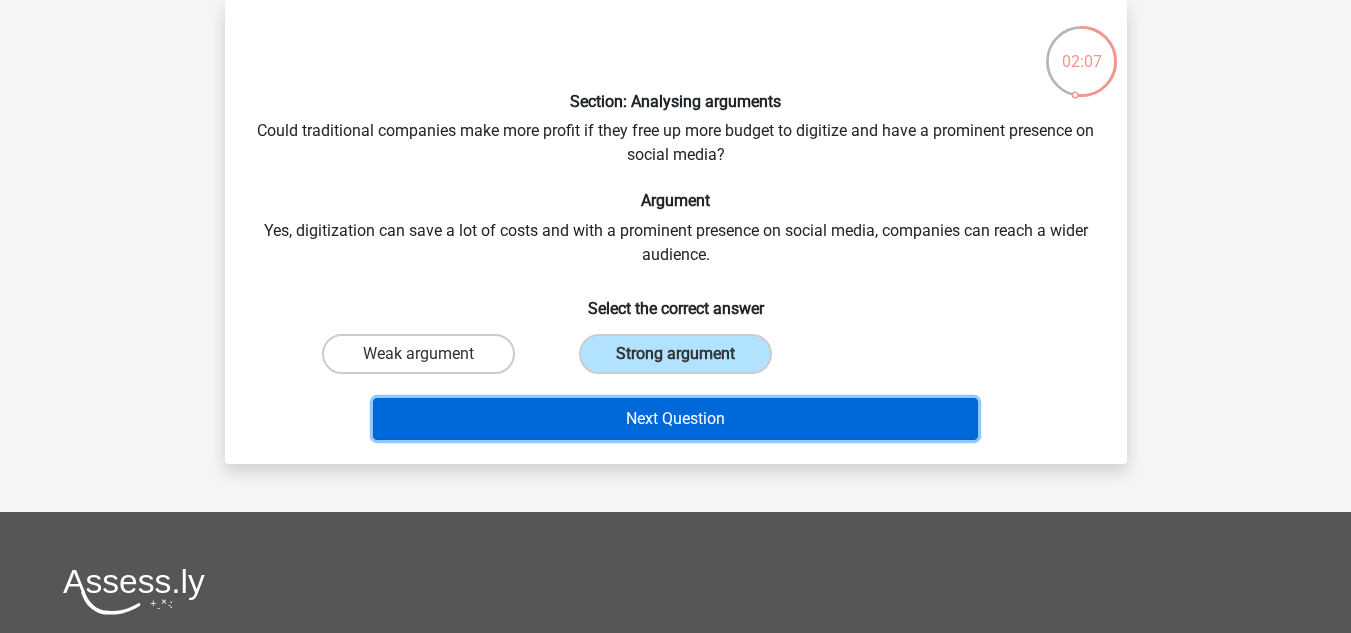 click on "Next Question" at bounding box center [675, 419] 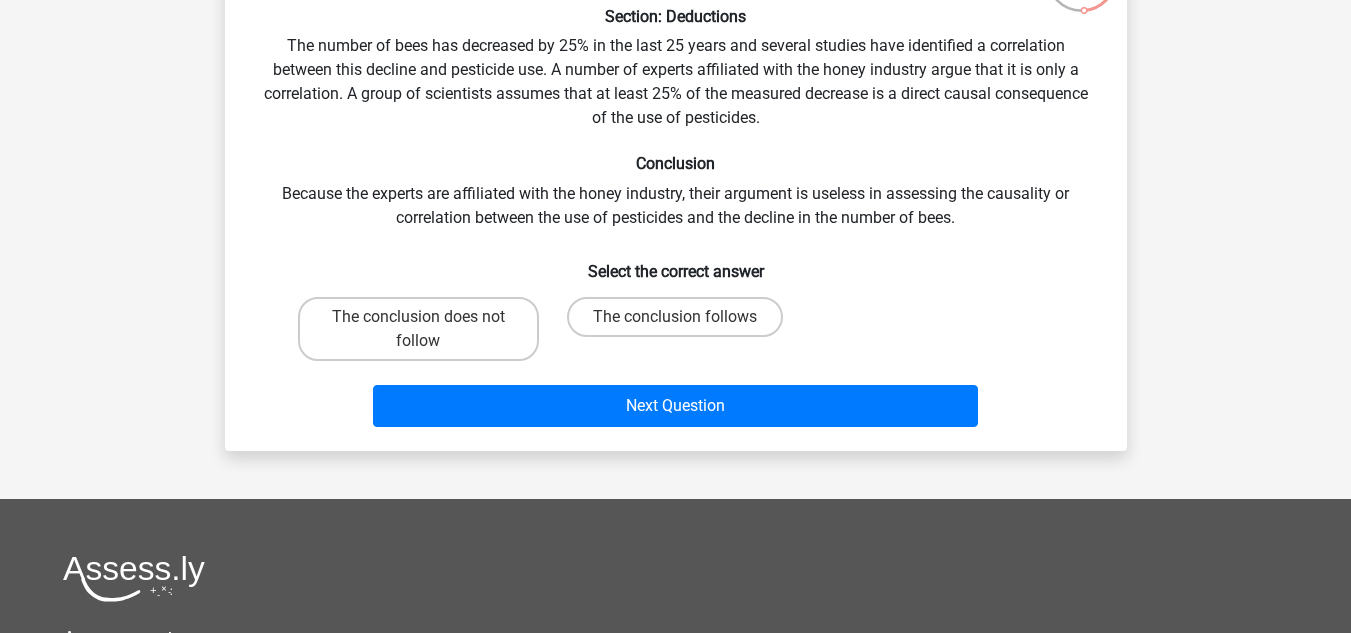 scroll, scrollTop: 176, scrollLeft: 0, axis: vertical 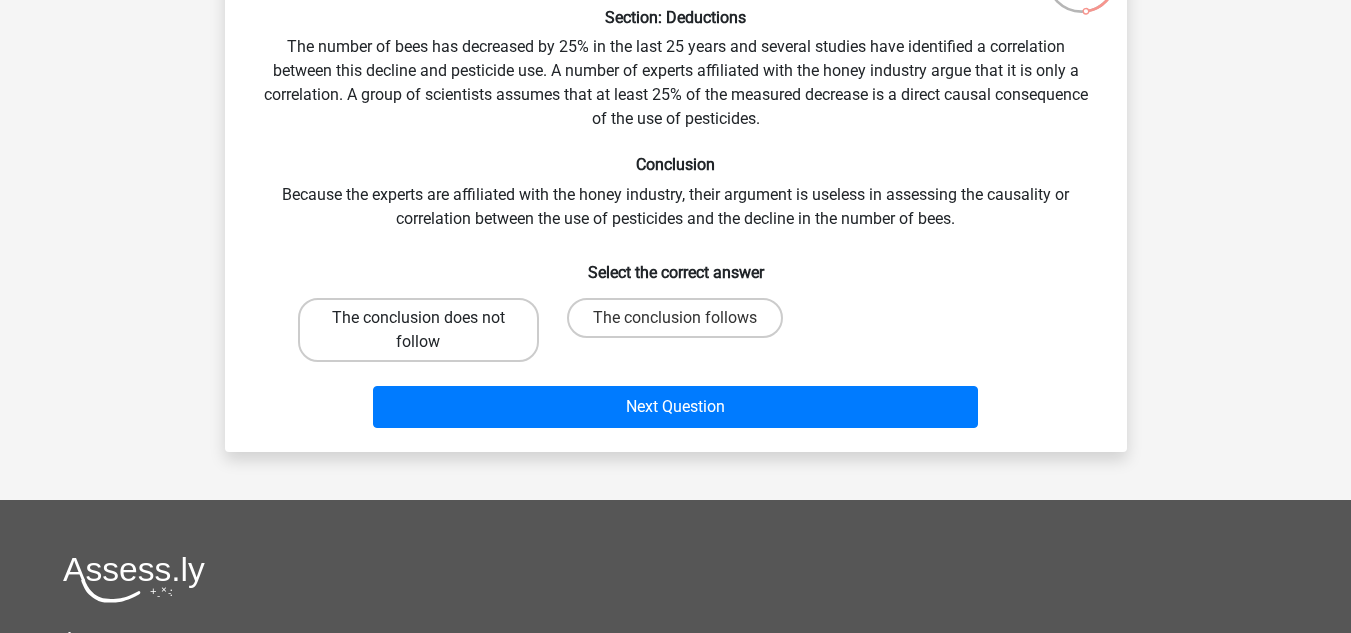 click on "The conclusion does not follow" at bounding box center (418, 330) 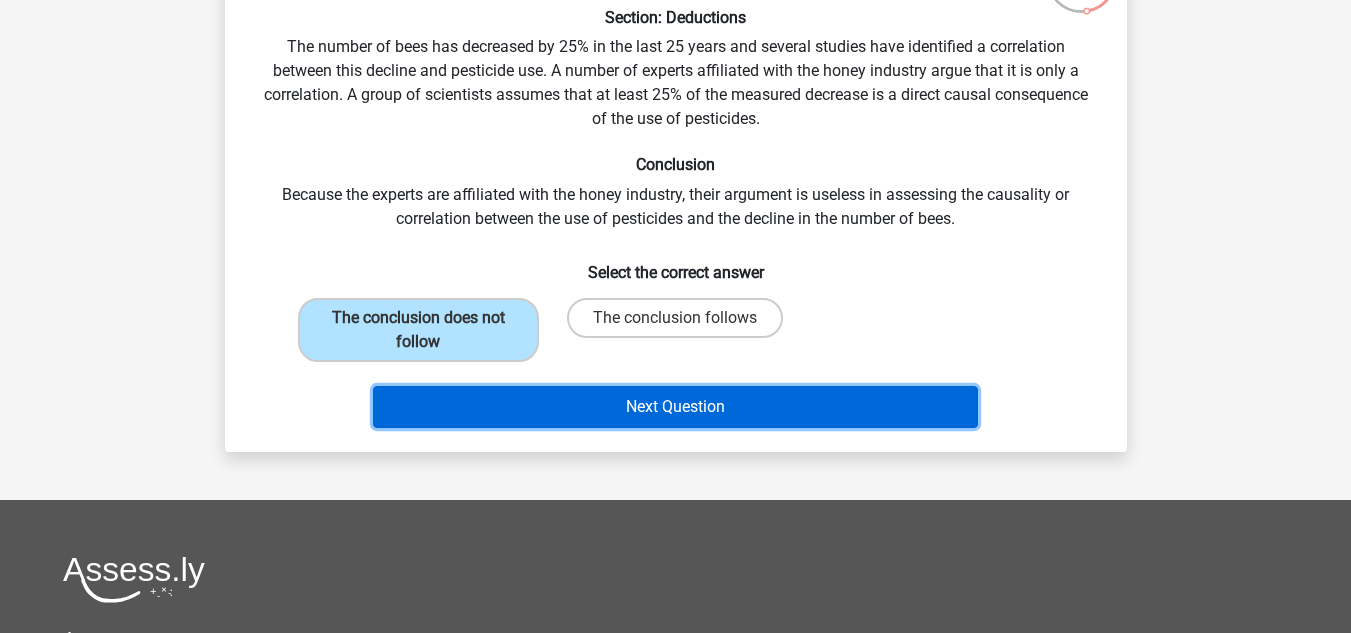 click on "Next Question" at bounding box center (675, 407) 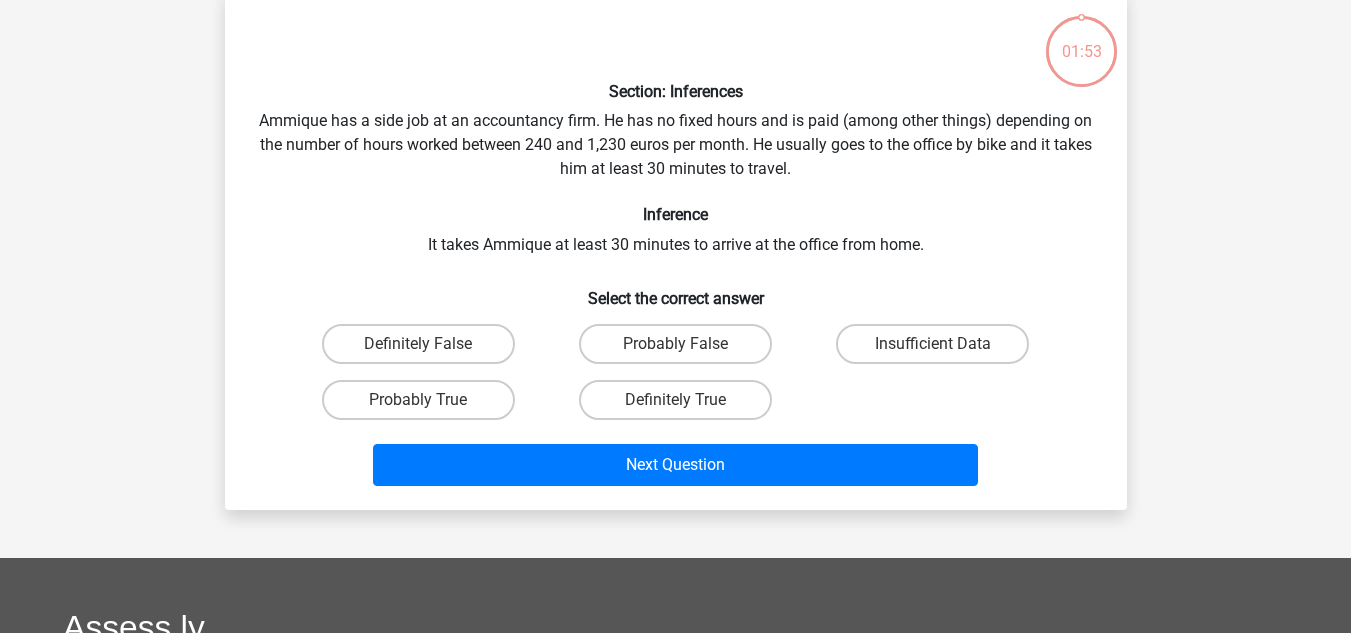 scroll, scrollTop: 92, scrollLeft: 0, axis: vertical 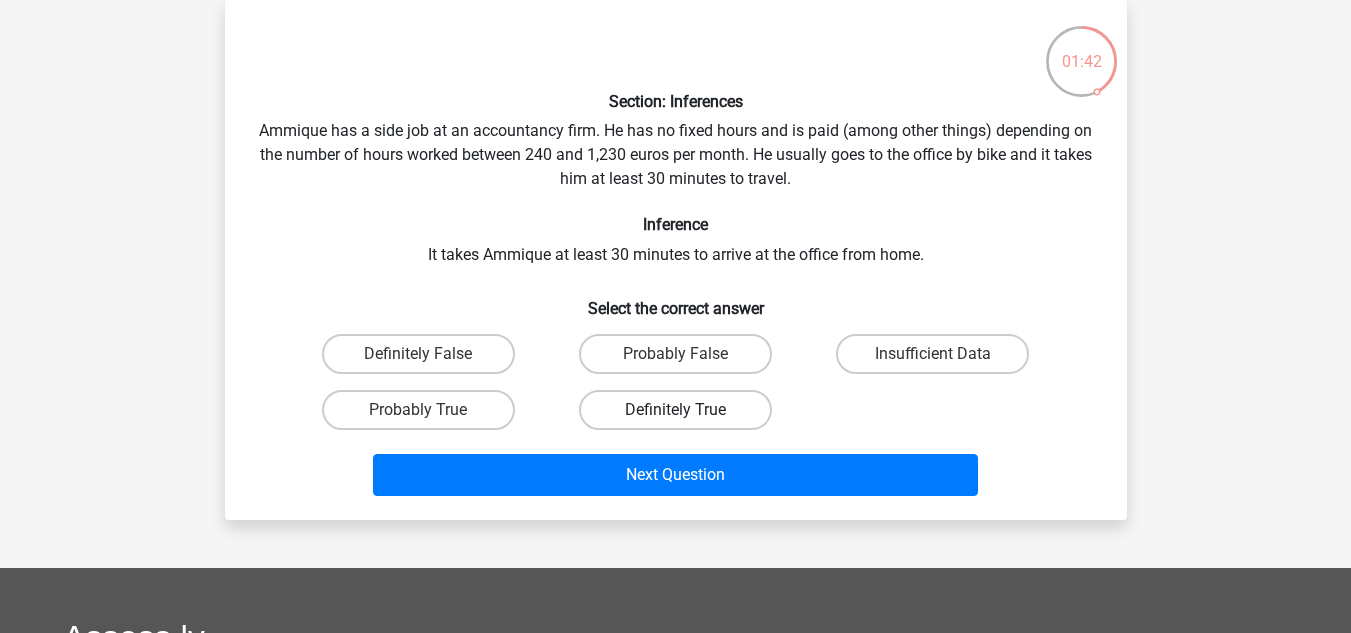click on "Definitely True" at bounding box center [675, 410] 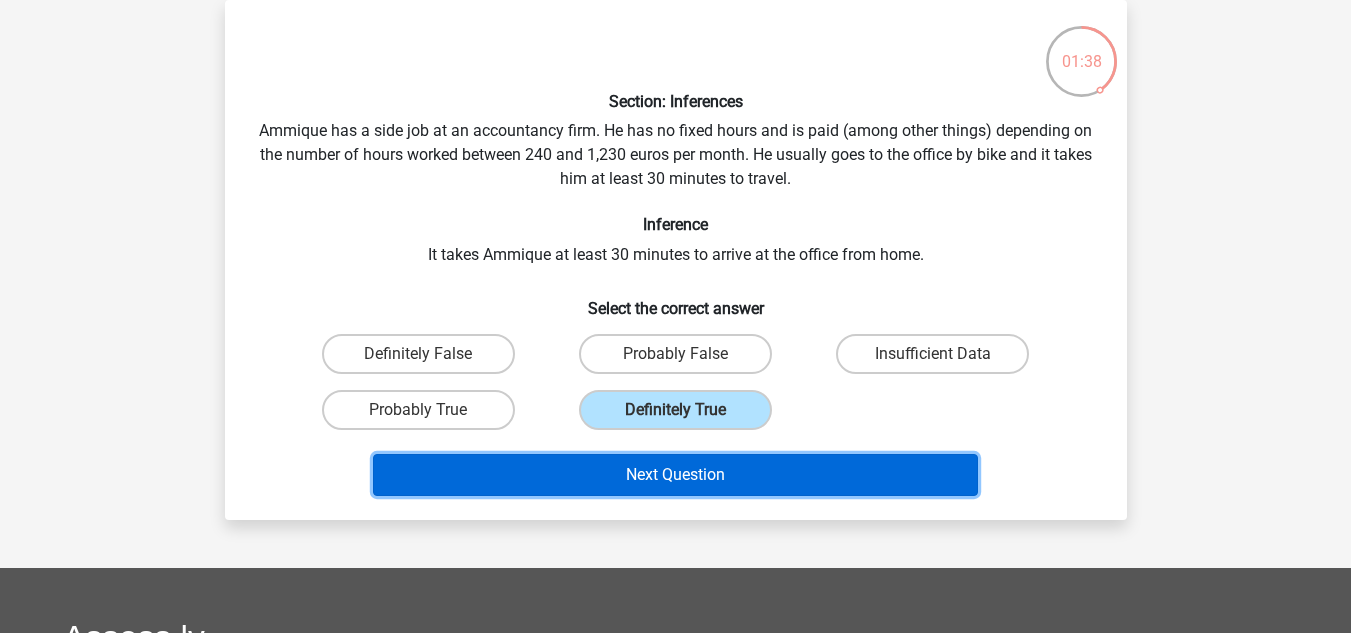 click on "Next Question" at bounding box center [675, 475] 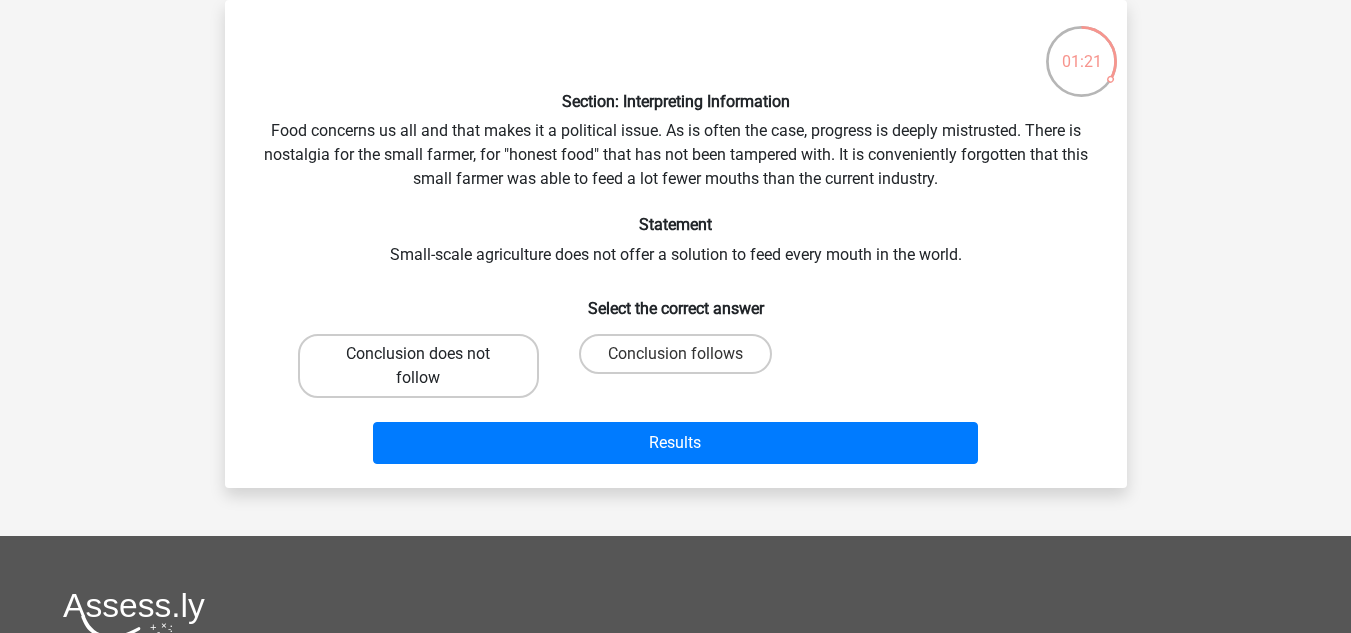 click on "Conclusion does not follow" at bounding box center (418, 366) 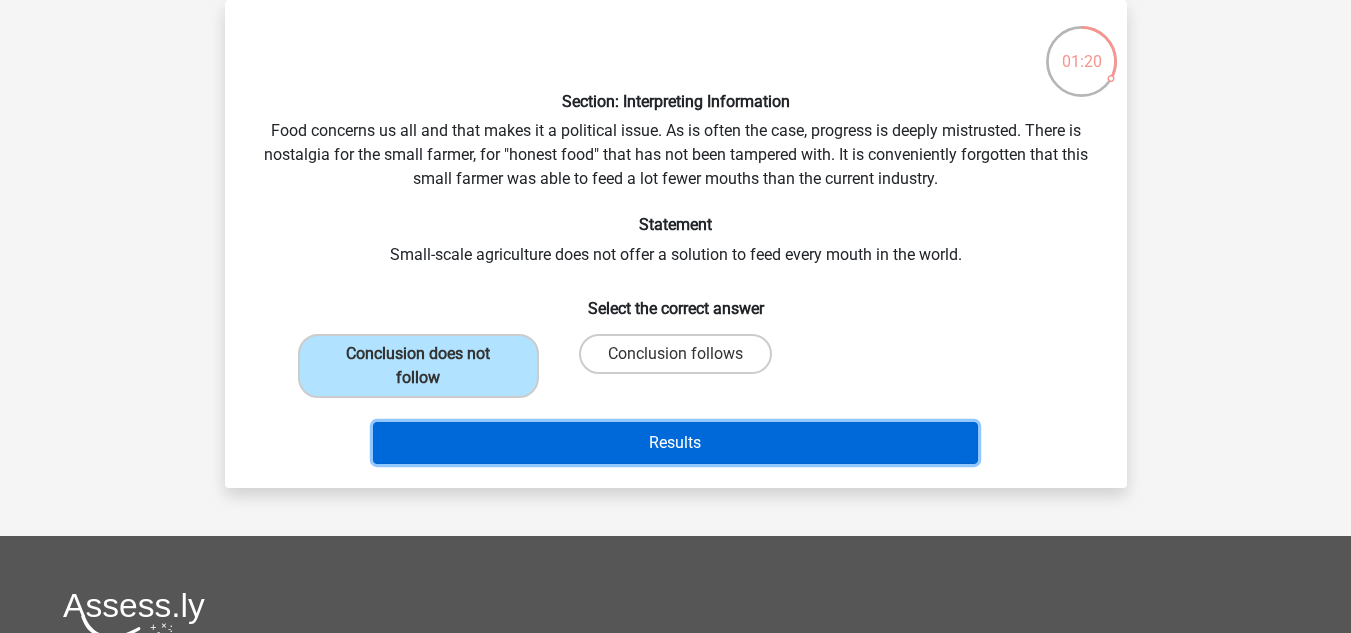 click on "Results" at bounding box center (675, 443) 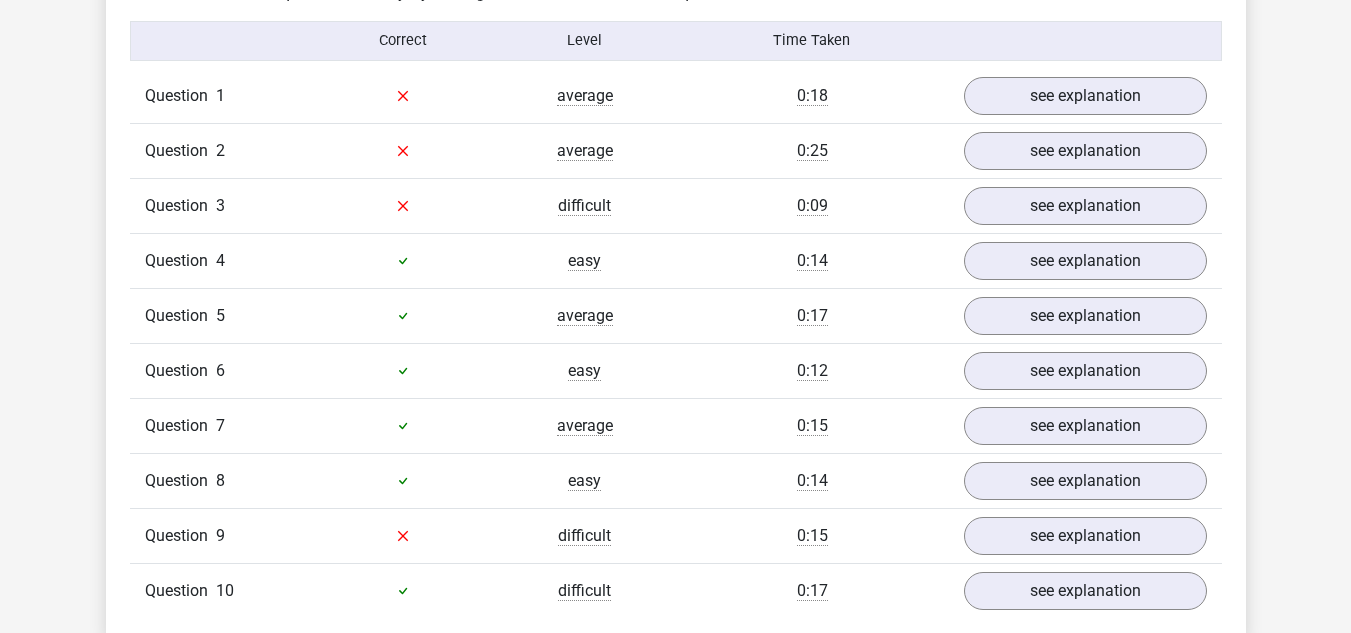 scroll, scrollTop: 1306, scrollLeft: 0, axis: vertical 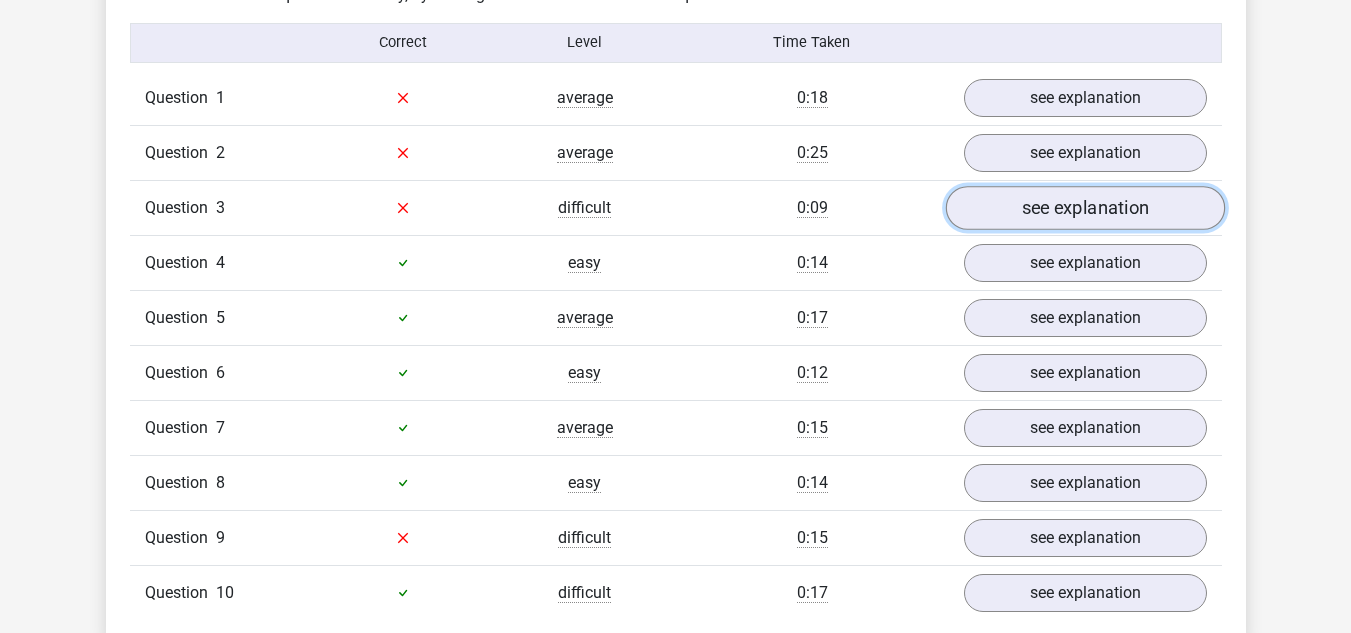 click on "see explanation" at bounding box center (1084, 208) 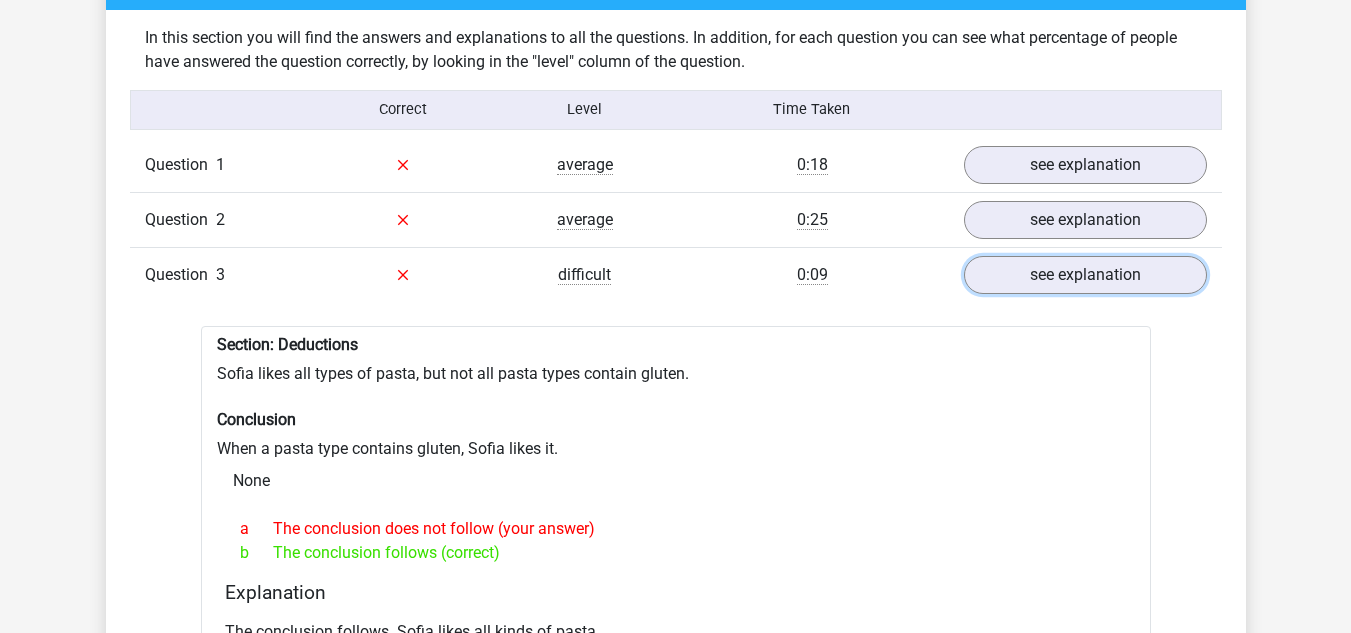 scroll, scrollTop: 1203, scrollLeft: 0, axis: vertical 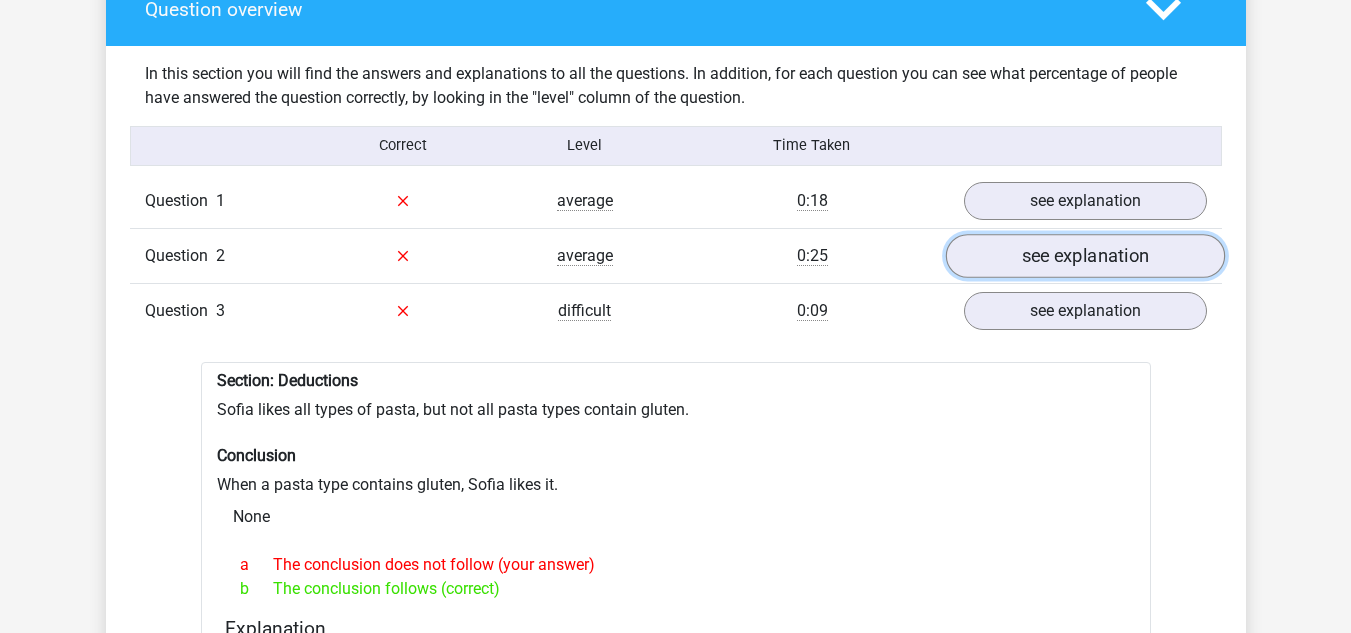 click on "see explanation" at bounding box center (1084, 256) 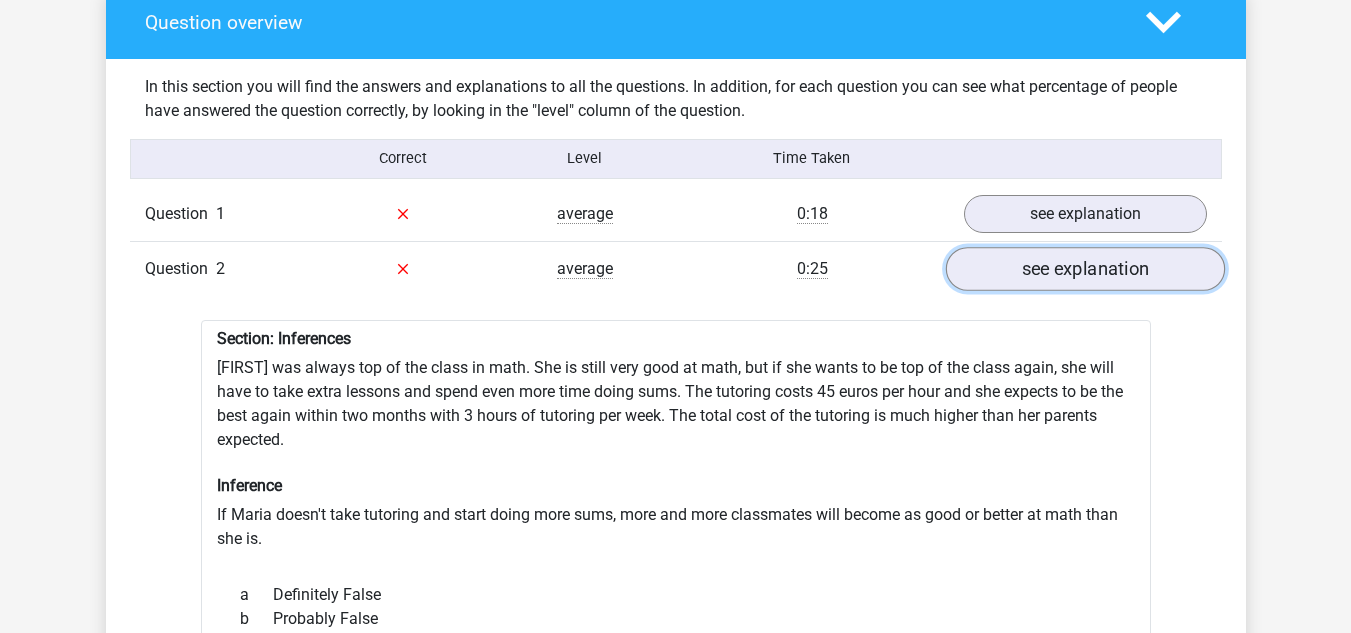 scroll, scrollTop: 1185, scrollLeft: 0, axis: vertical 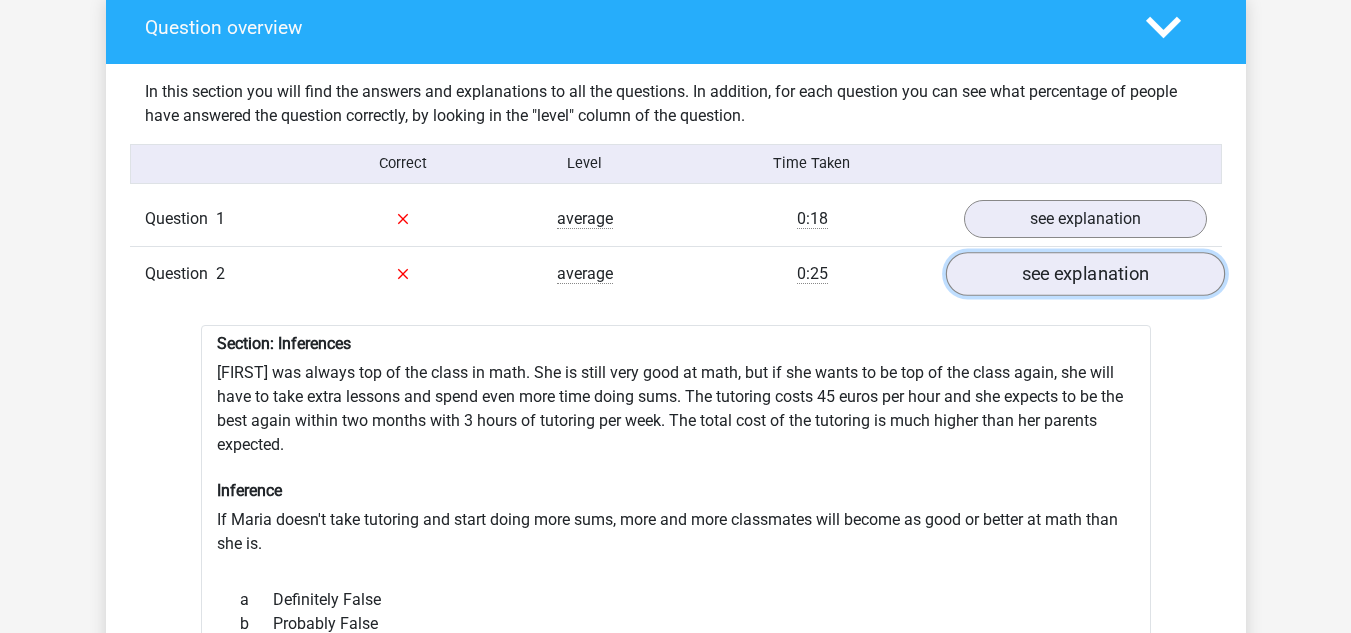 click on "see explanation" at bounding box center (1084, 274) 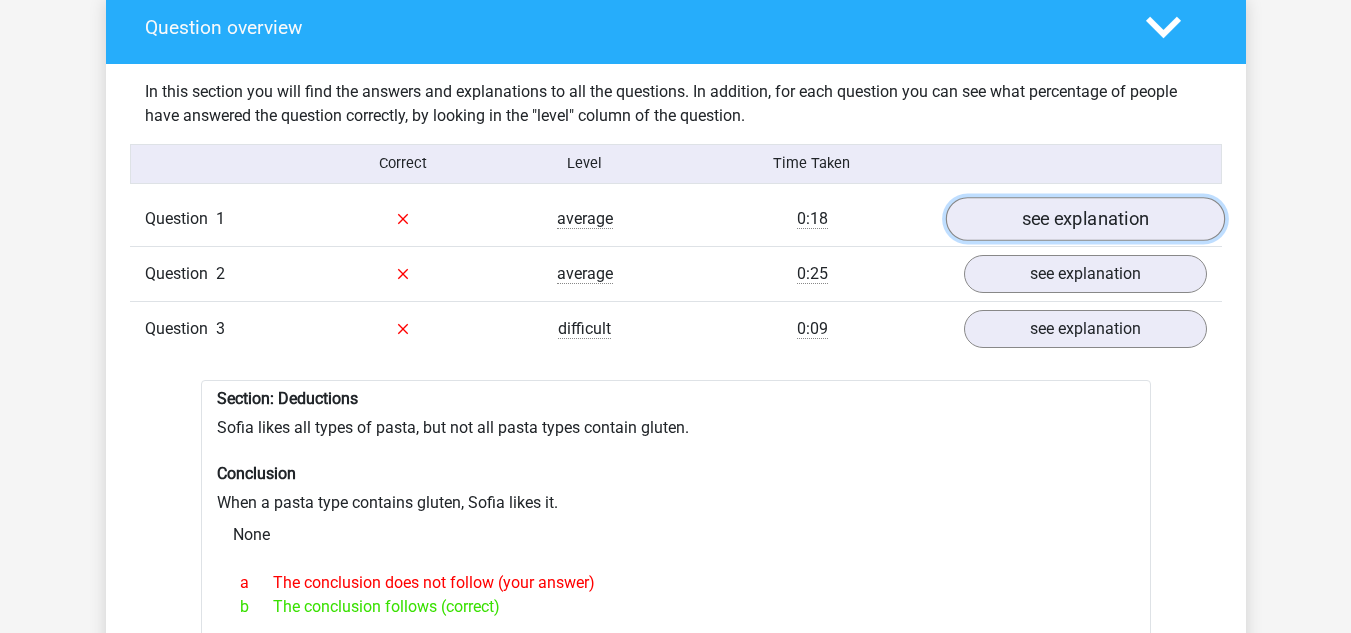 click on "see explanation" at bounding box center [1084, 219] 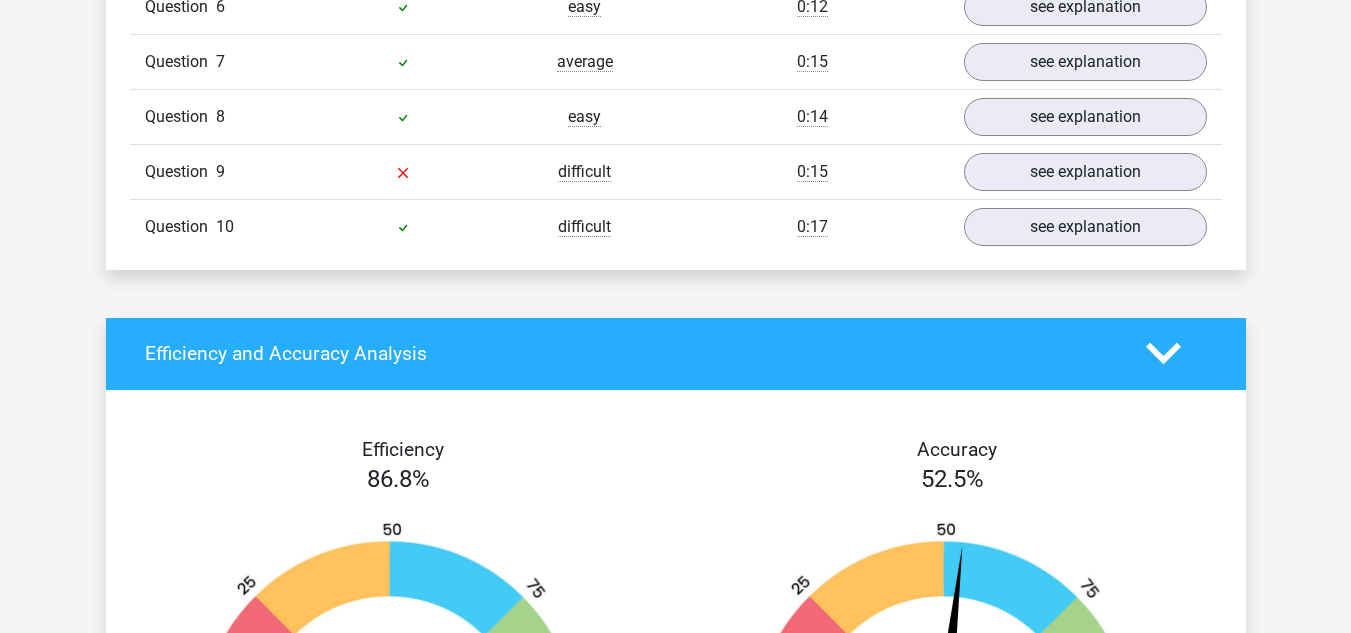 scroll, scrollTop: 2567, scrollLeft: 0, axis: vertical 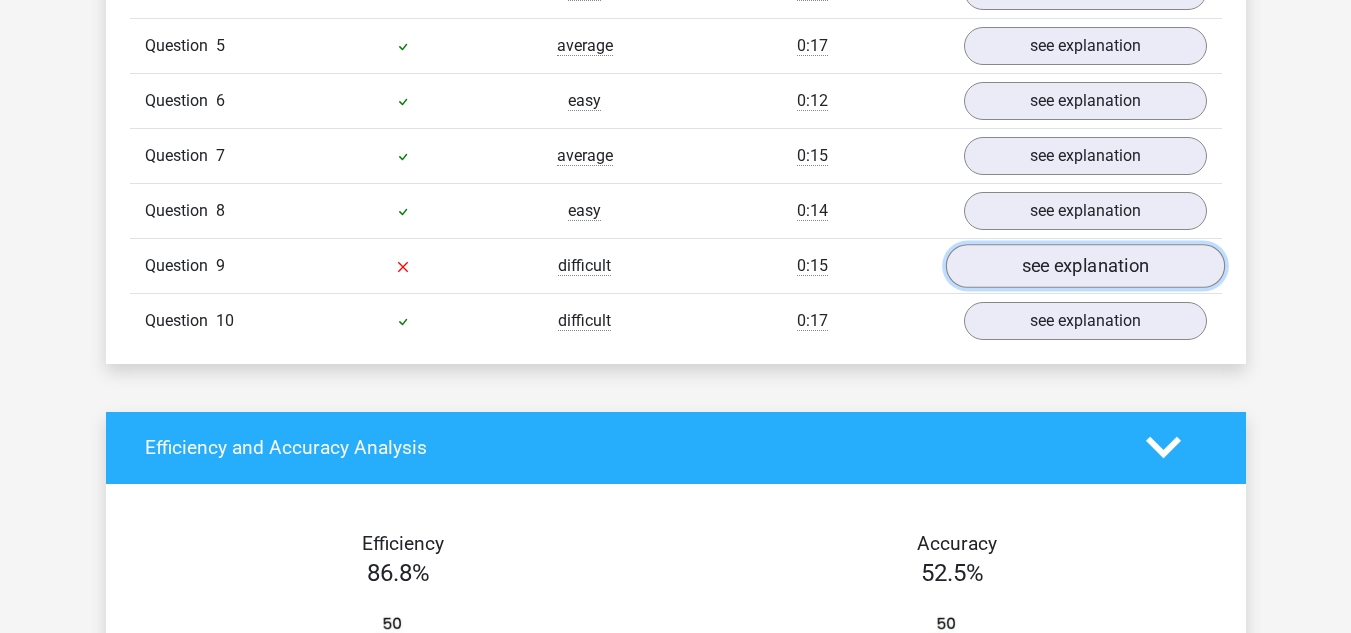 click on "see explanation" at bounding box center [1084, 266] 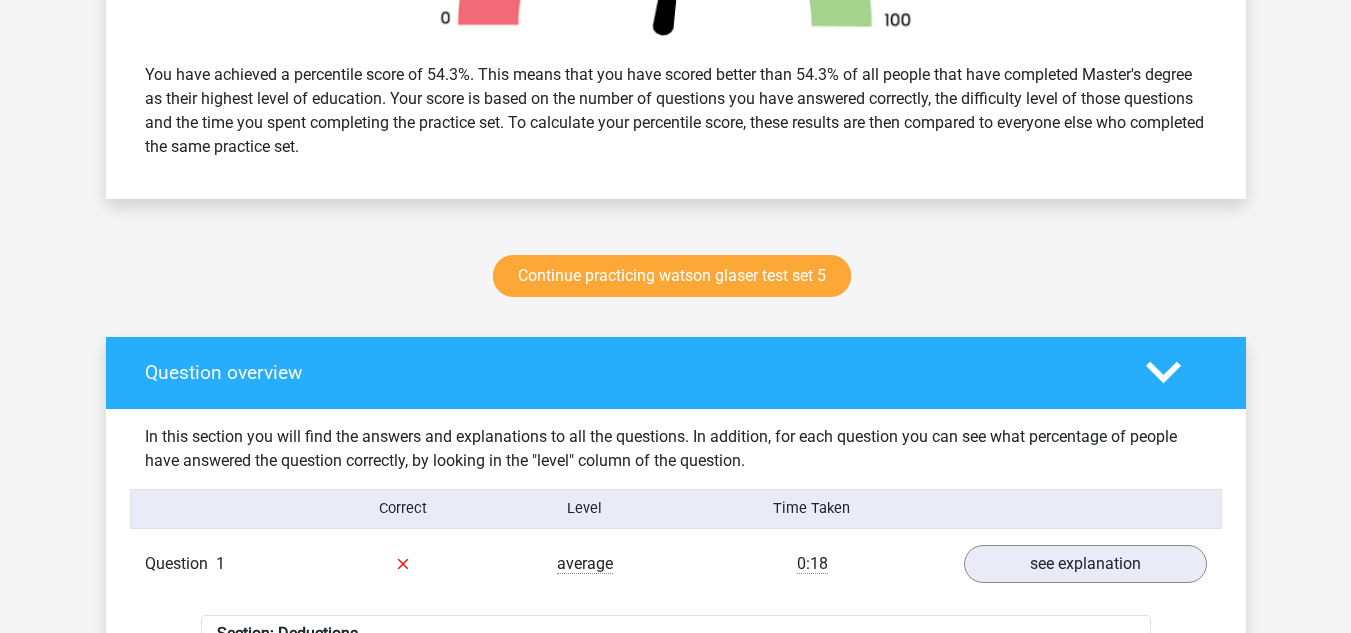 scroll, scrollTop: 843, scrollLeft: 0, axis: vertical 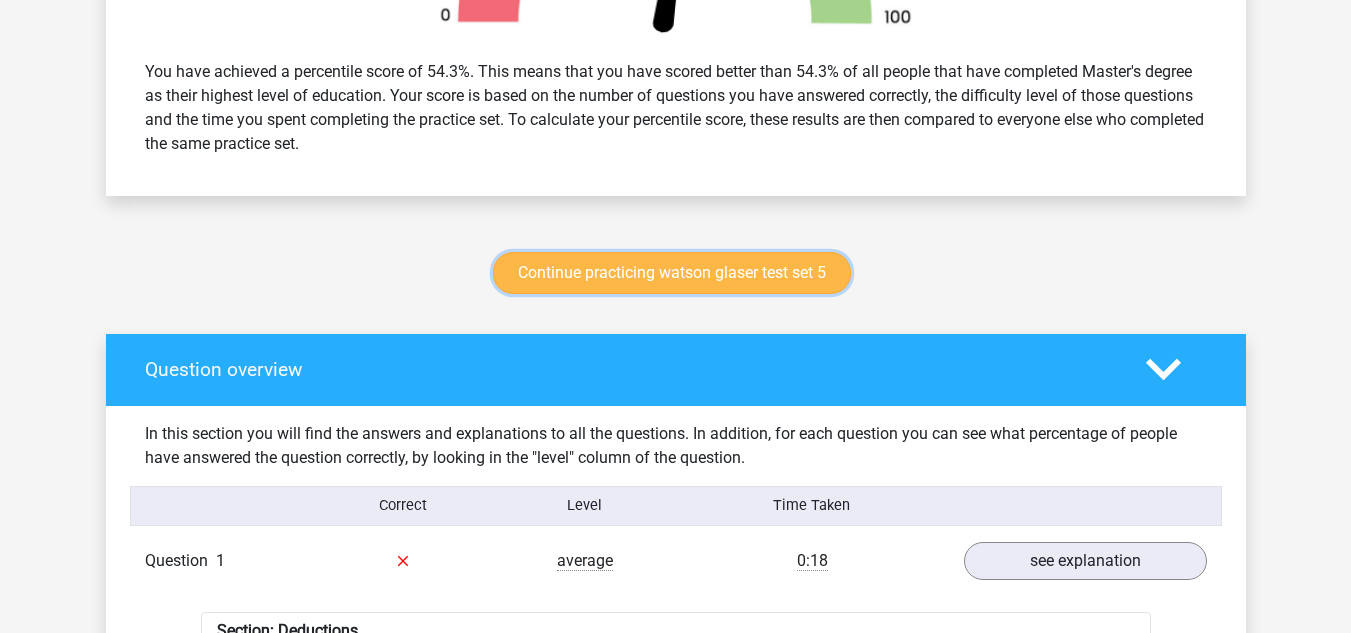 click on "Continue practicing watson glaser test set 5" at bounding box center (672, 273) 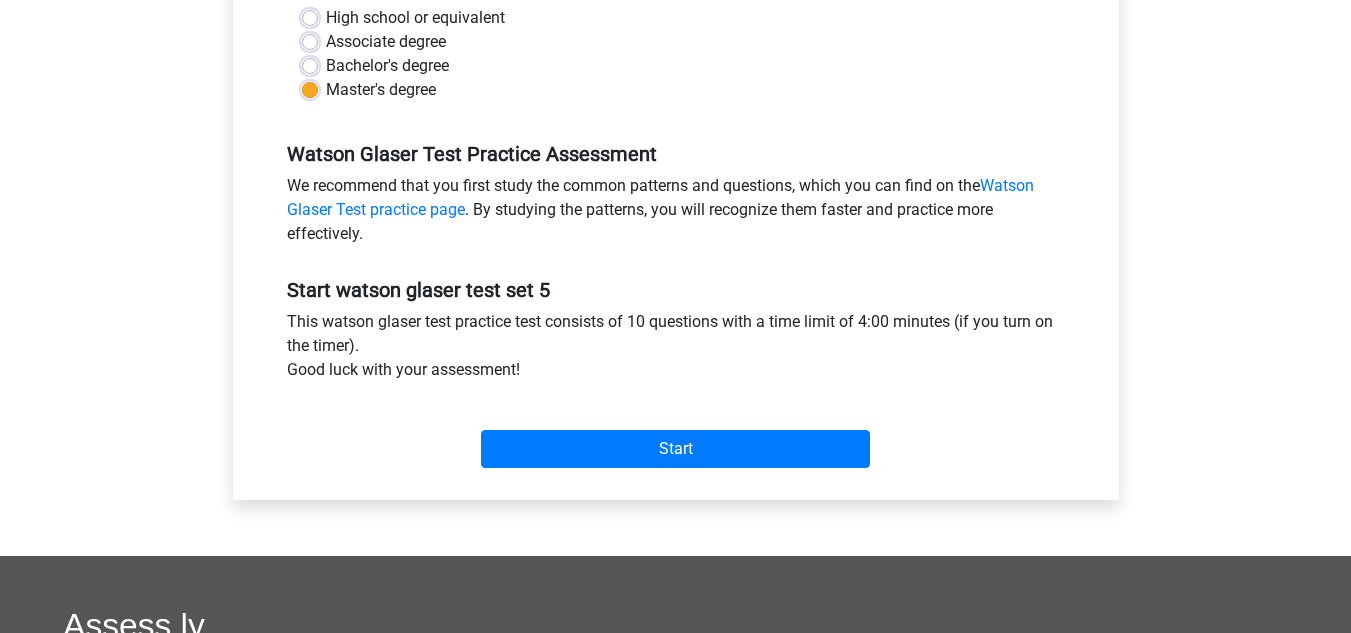 scroll, scrollTop: 507, scrollLeft: 0, axis: vertical 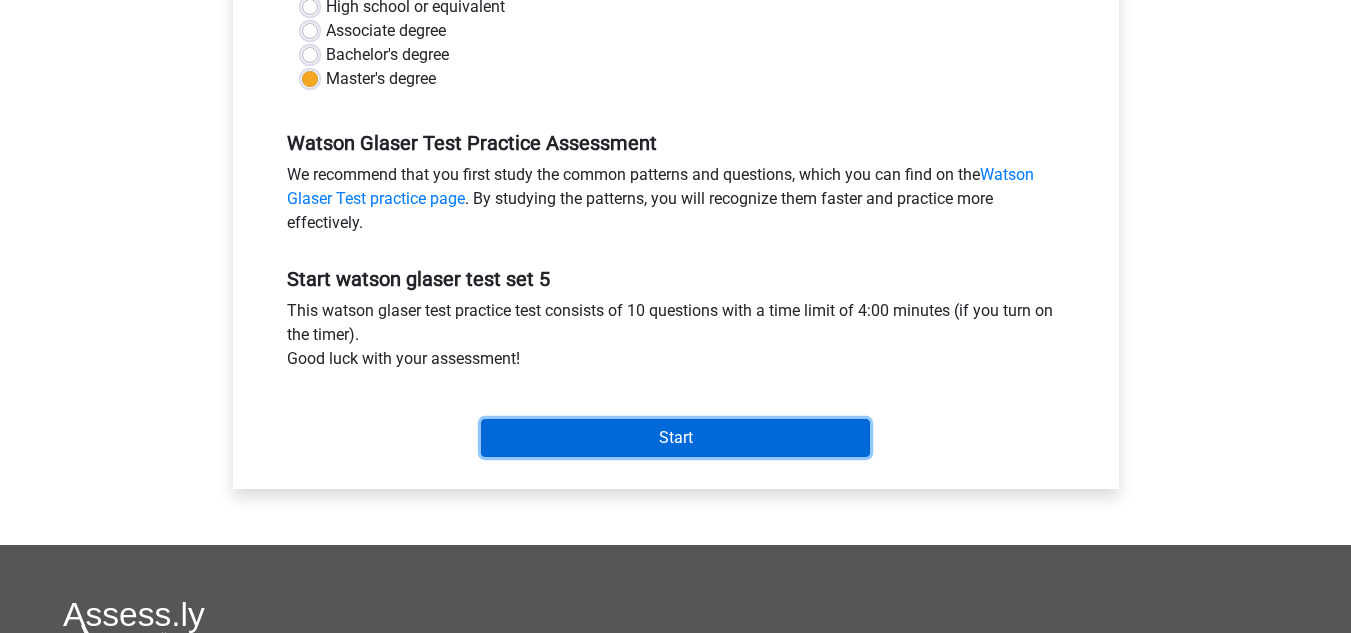 click on "Start" at bounding box center (675, 438) 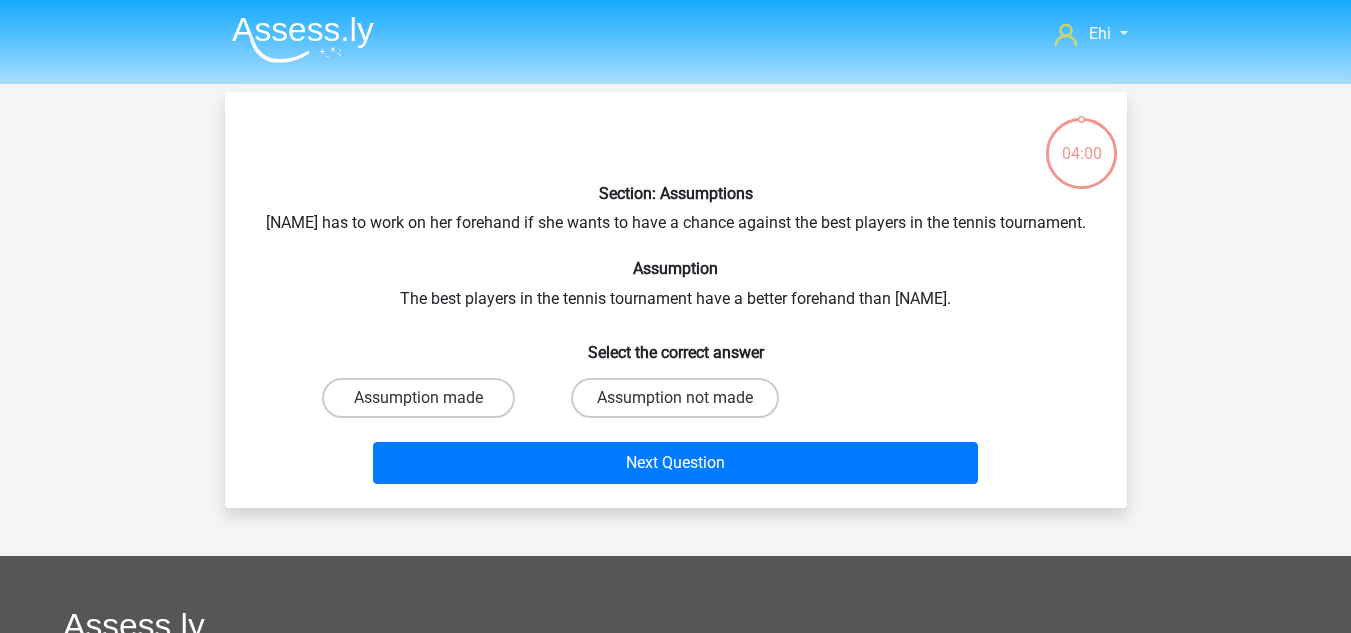 scroll, scrollTop: 0, scrollLeft: 0, axis: both 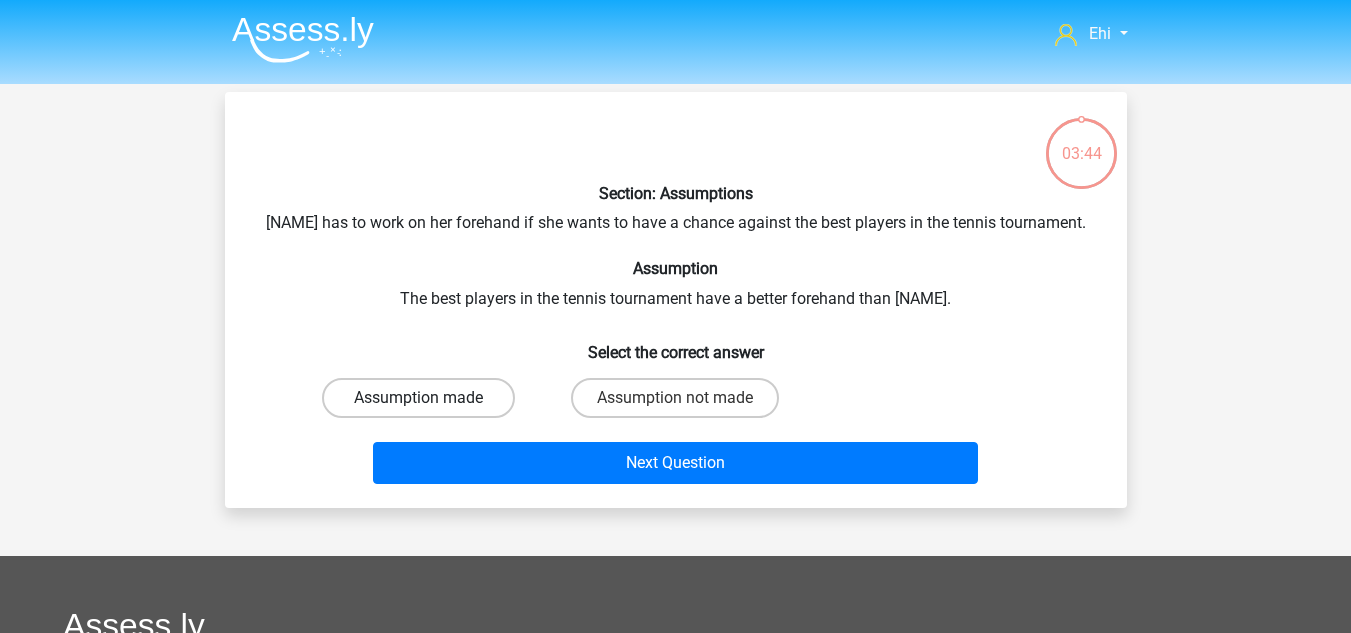 click on "Assumption made" at bounding box center [418, 398] 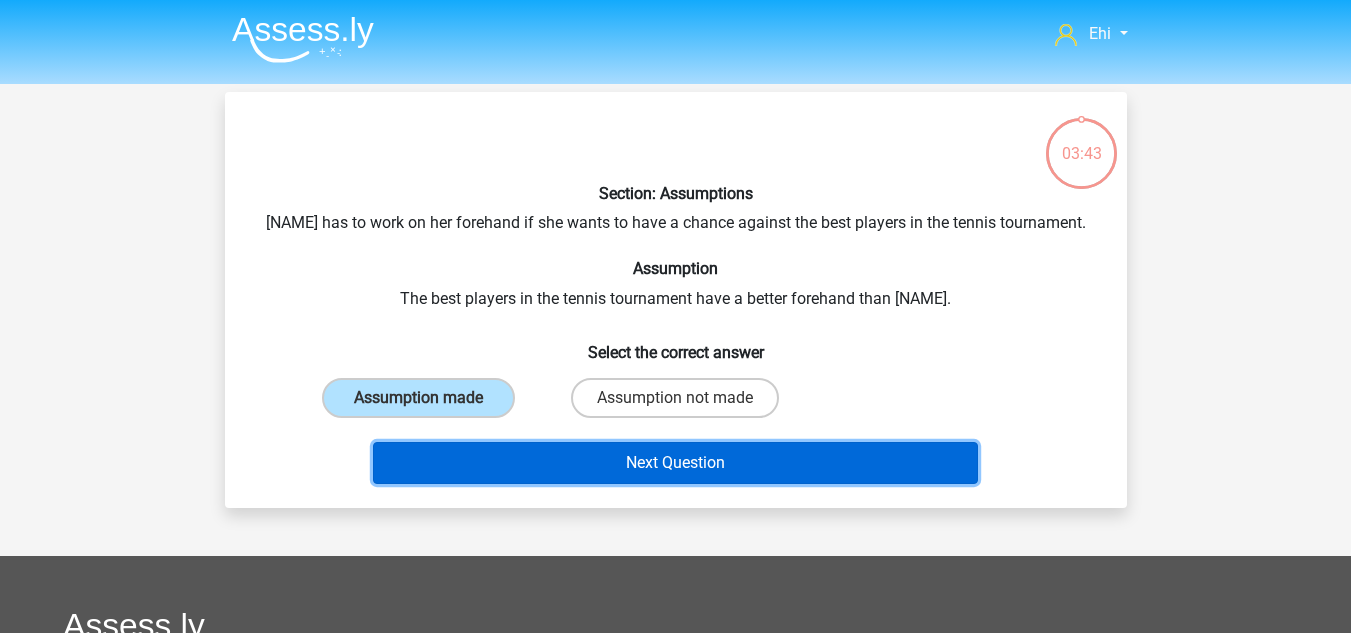 click on "Next Question" at bounding box center (675, 463) 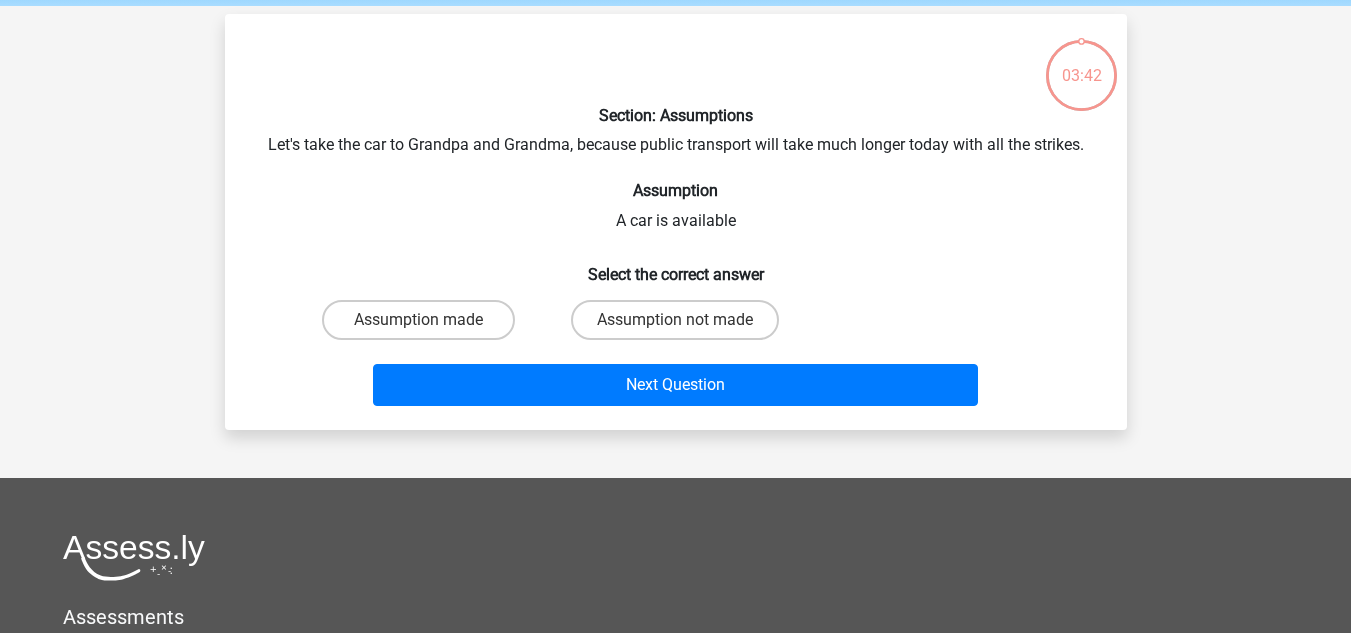 scroll, scrollTop: 92, scrollLeft: 0, axis: vertical 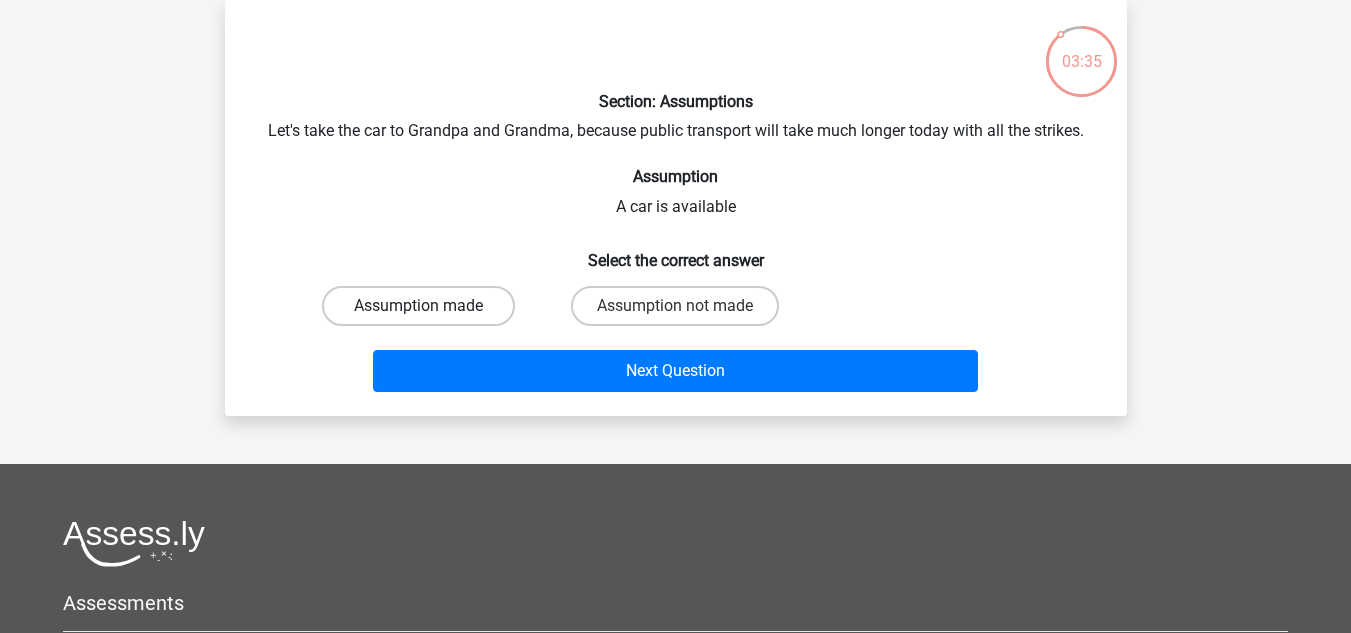click on "Assumption made" at bounding box center (418, 306) 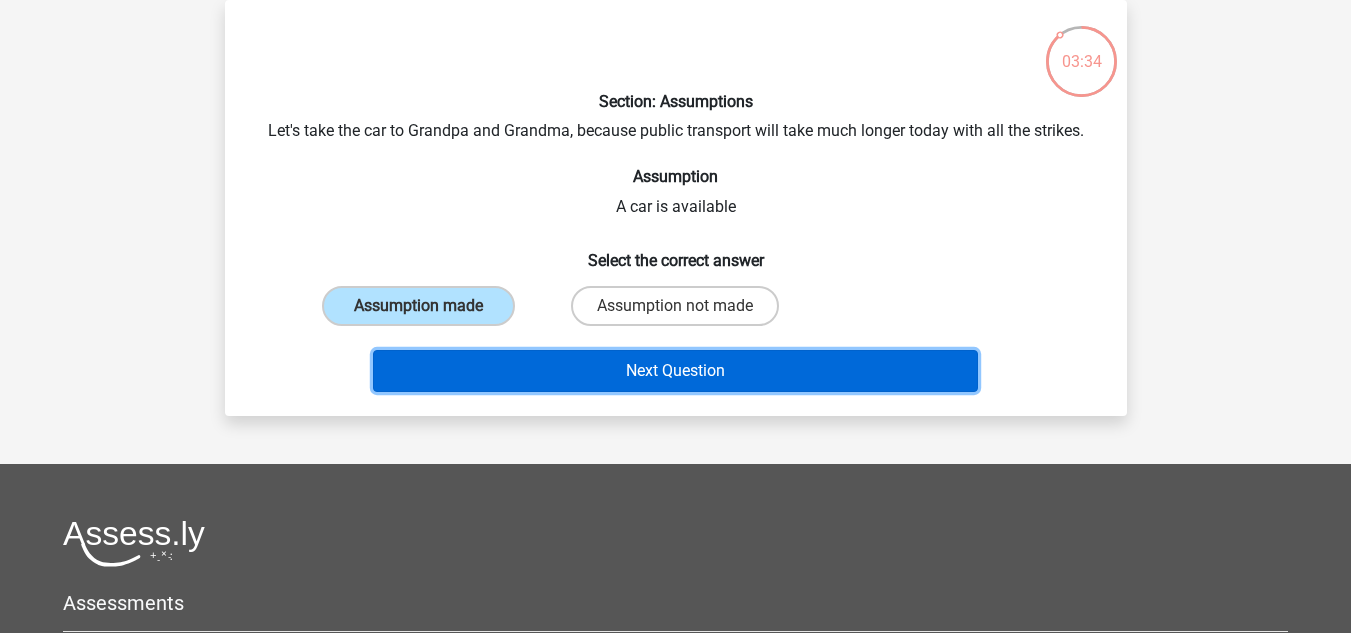click on "Next Question" at bounding box center [675, 371] 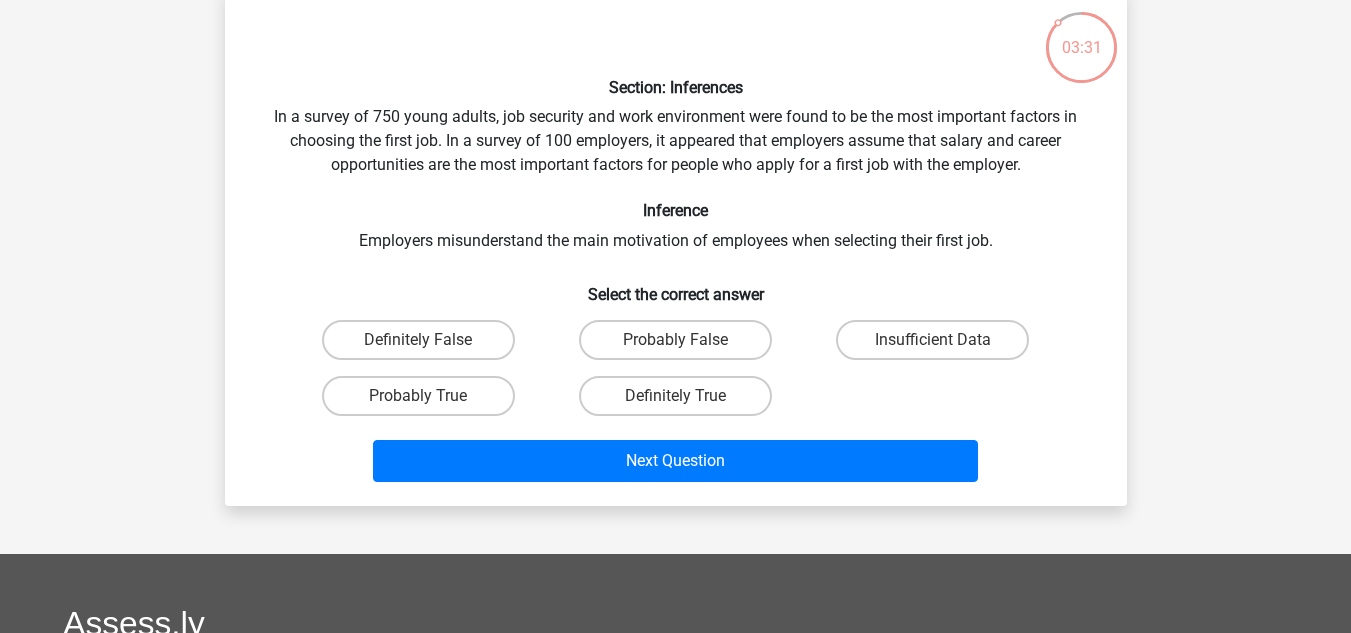 scroll, scrollTop: 109, scrollLeft: 0, axis: vertical 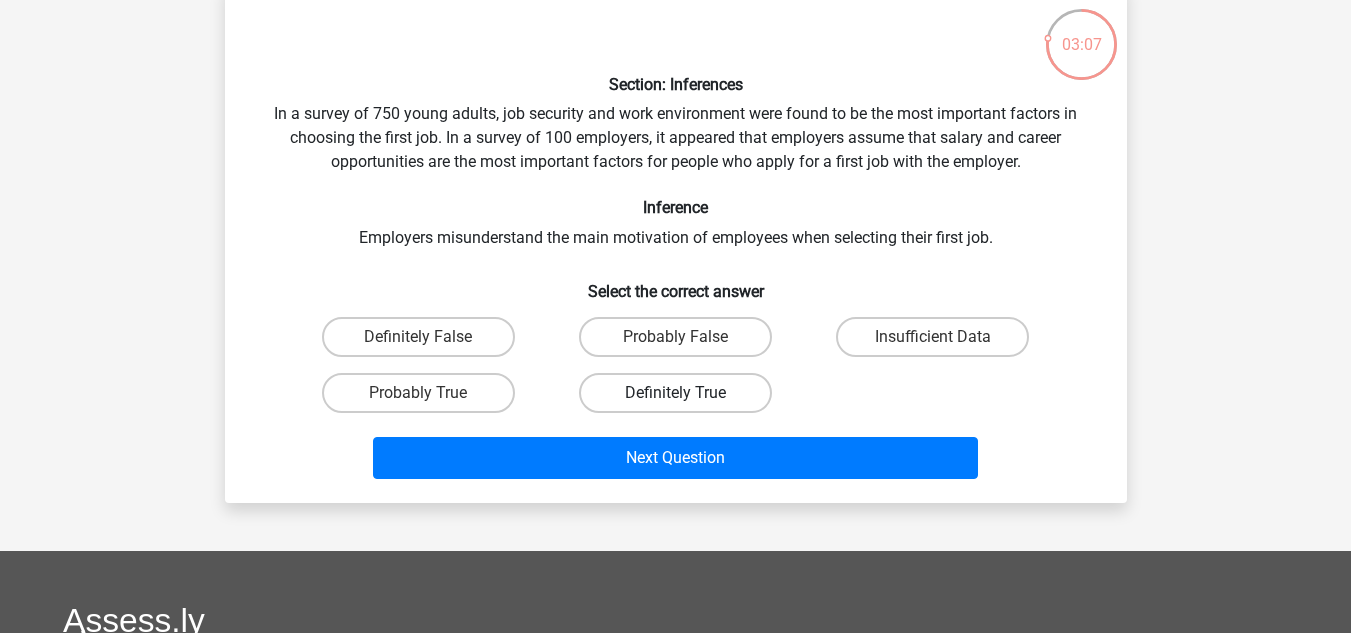 click on "Definitely True" at bounding box center (675, 393) 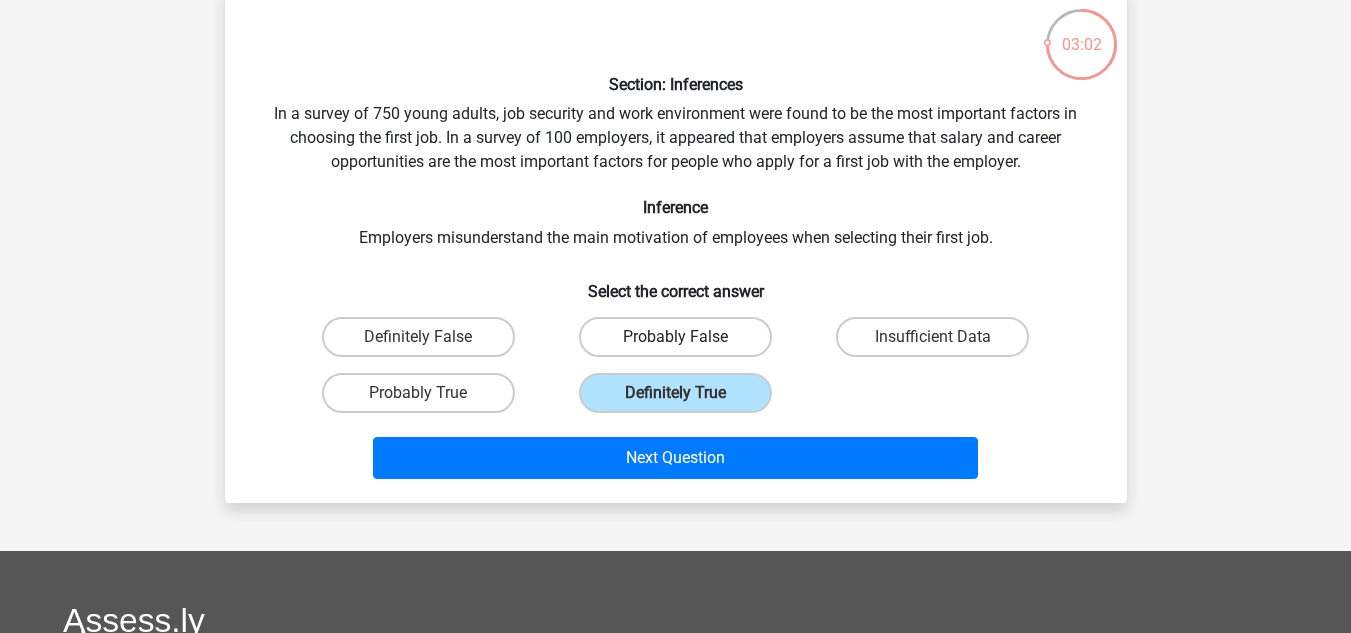 click on "Probably False" at bounding box center [675, 337] 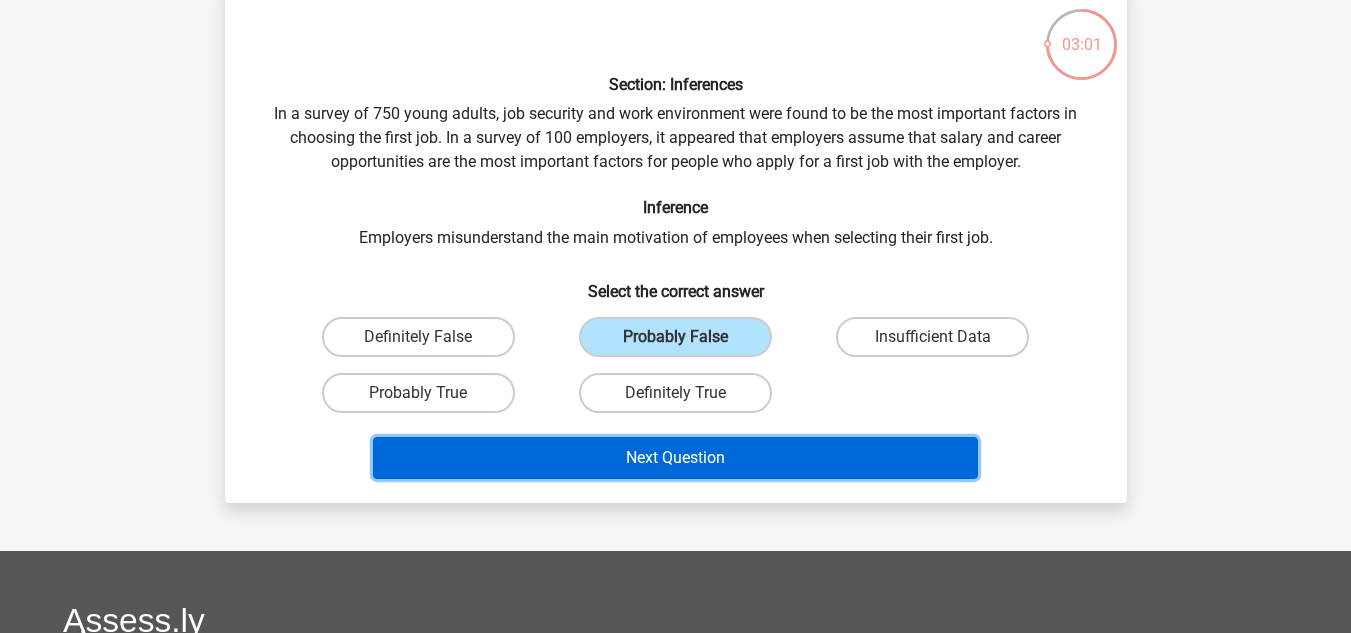 click on "Next Question" at bounding box center (675, 458) 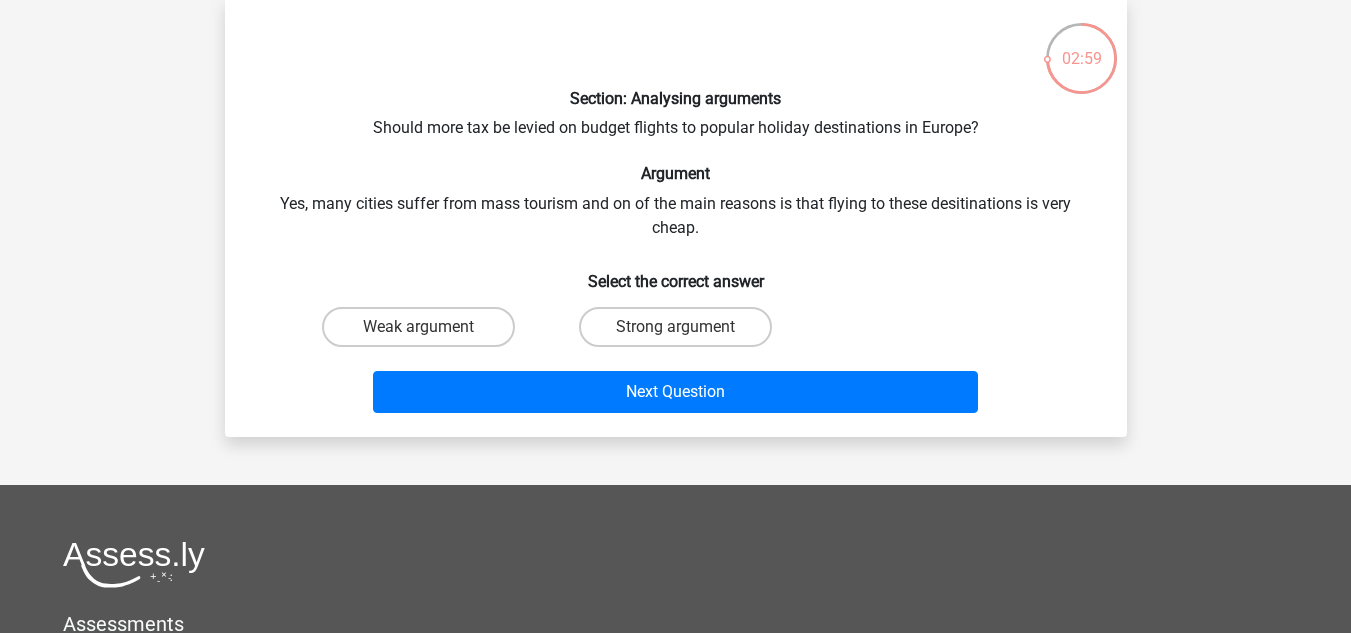 scroll, scrollTop: 102, scrollLeft: 0, axis: vertical 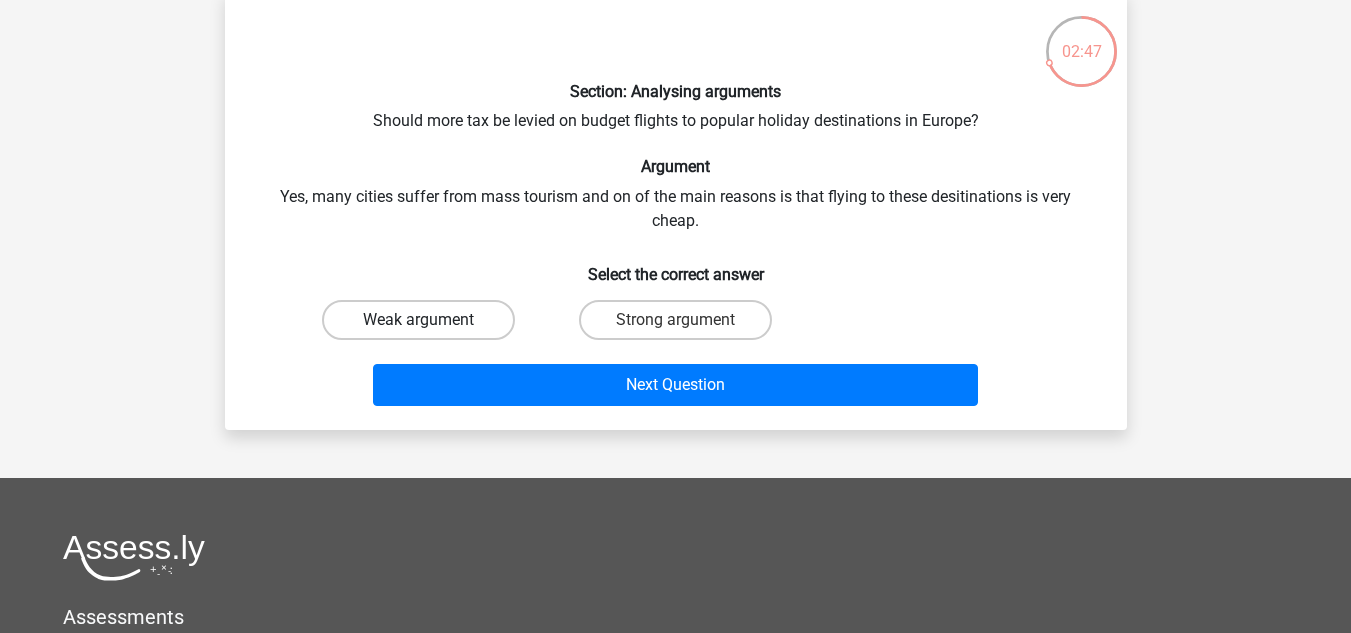click on "Weak argument" at bounding box center (418, 320) 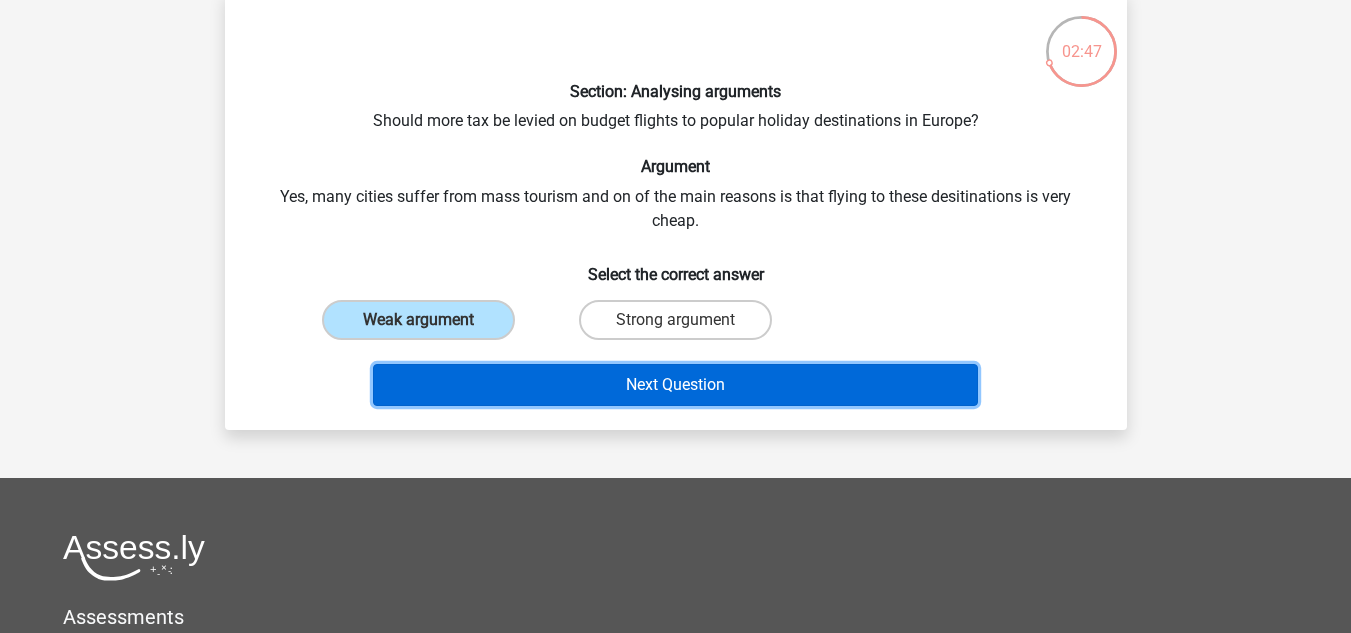 click on "Next Question" at bounding box center (675, 385) 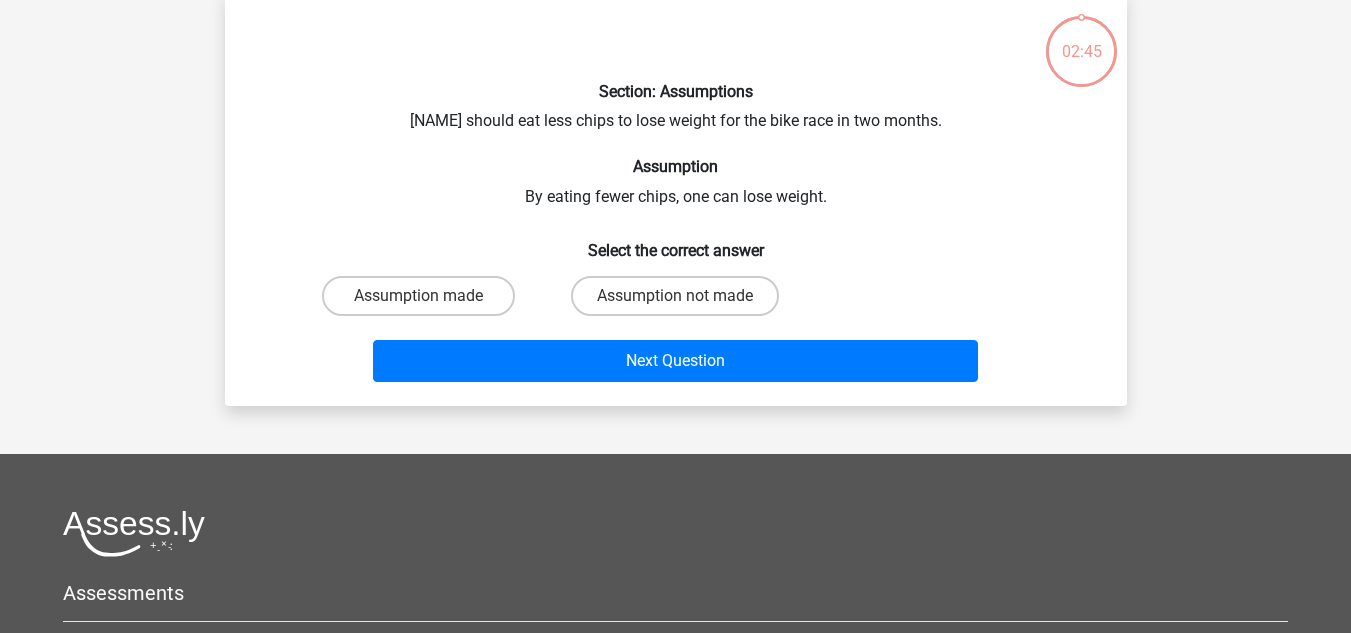 scroll, scrollTop: 92, scrollLeft: 0, axis: vertical 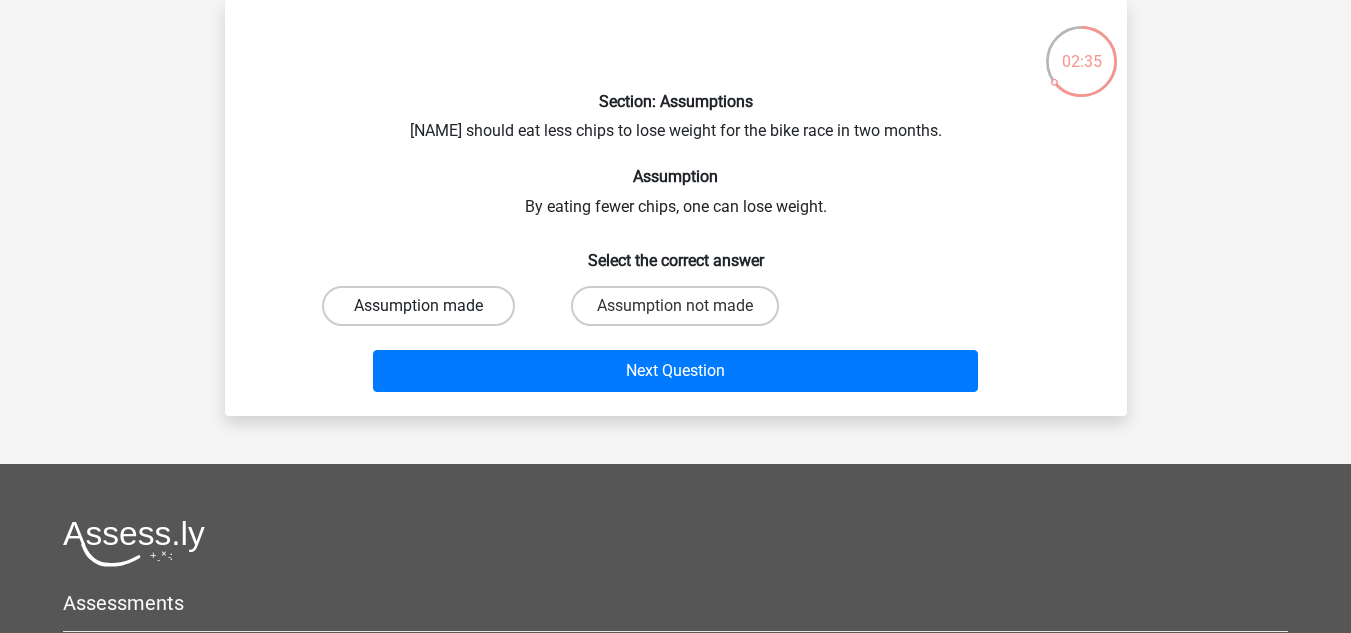 click on "Assumption made" at bounding box center (418, 306) 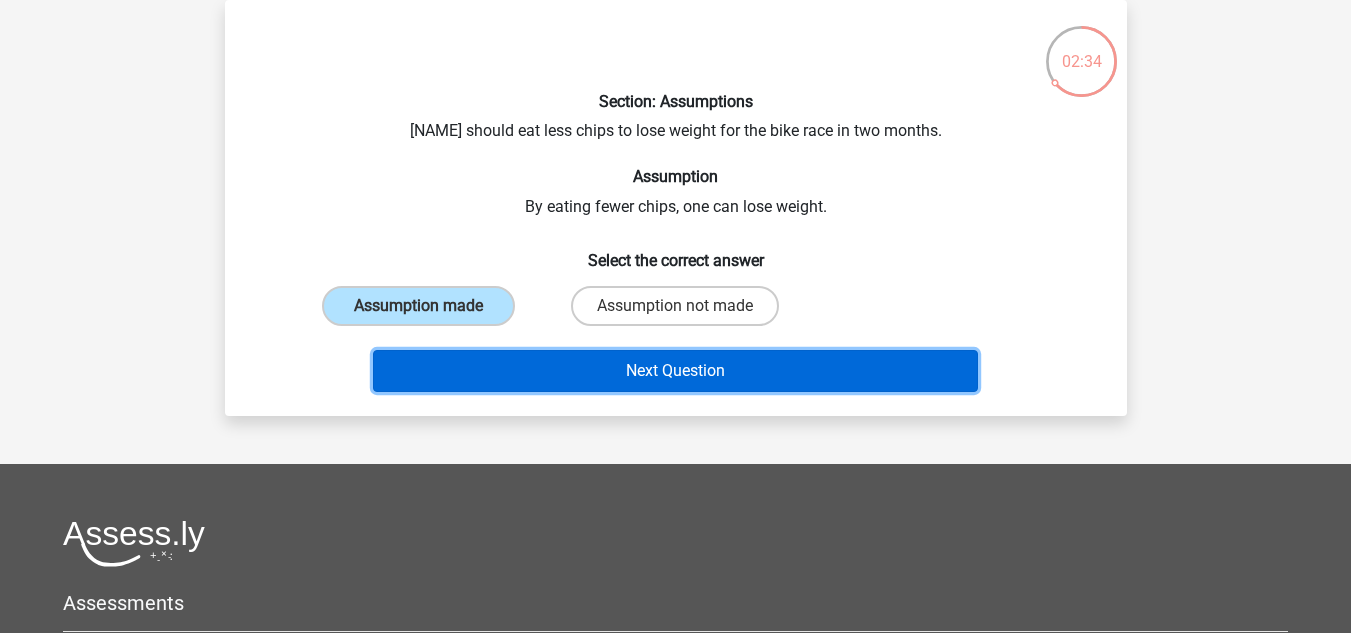 click on "Next Question" at bounding box center (675, 371) 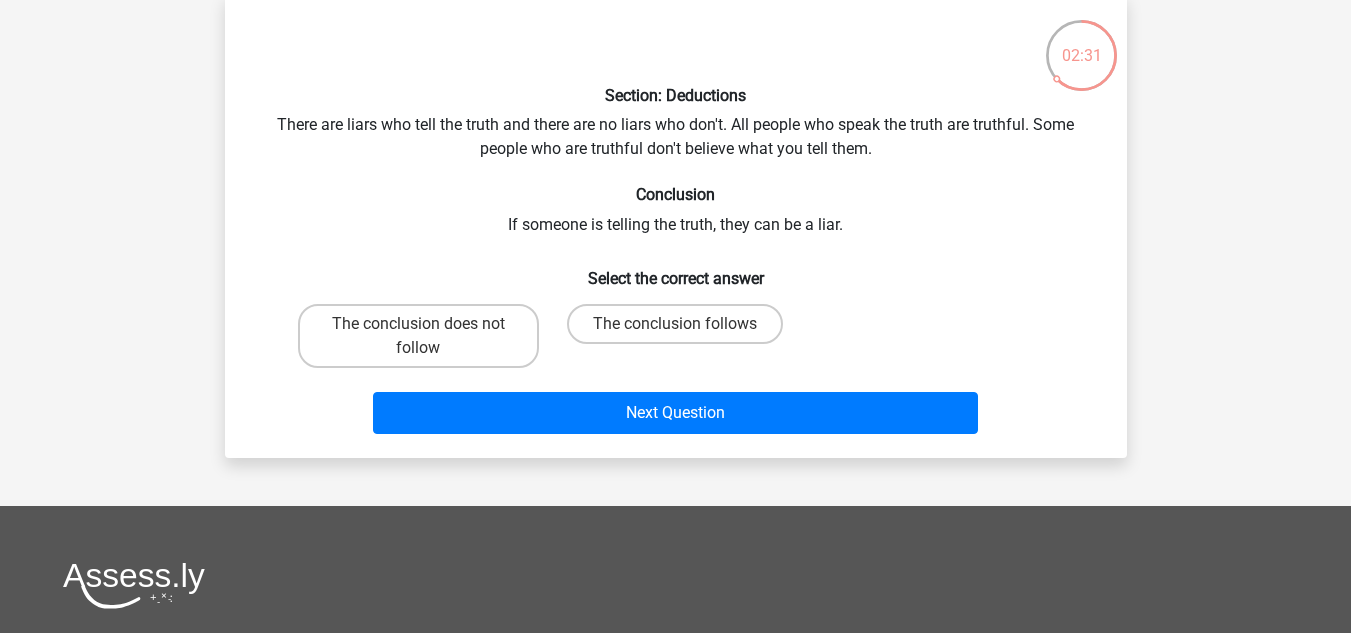 scroll, scrollTop: 102, scrollLeft: 0, axis: vertical 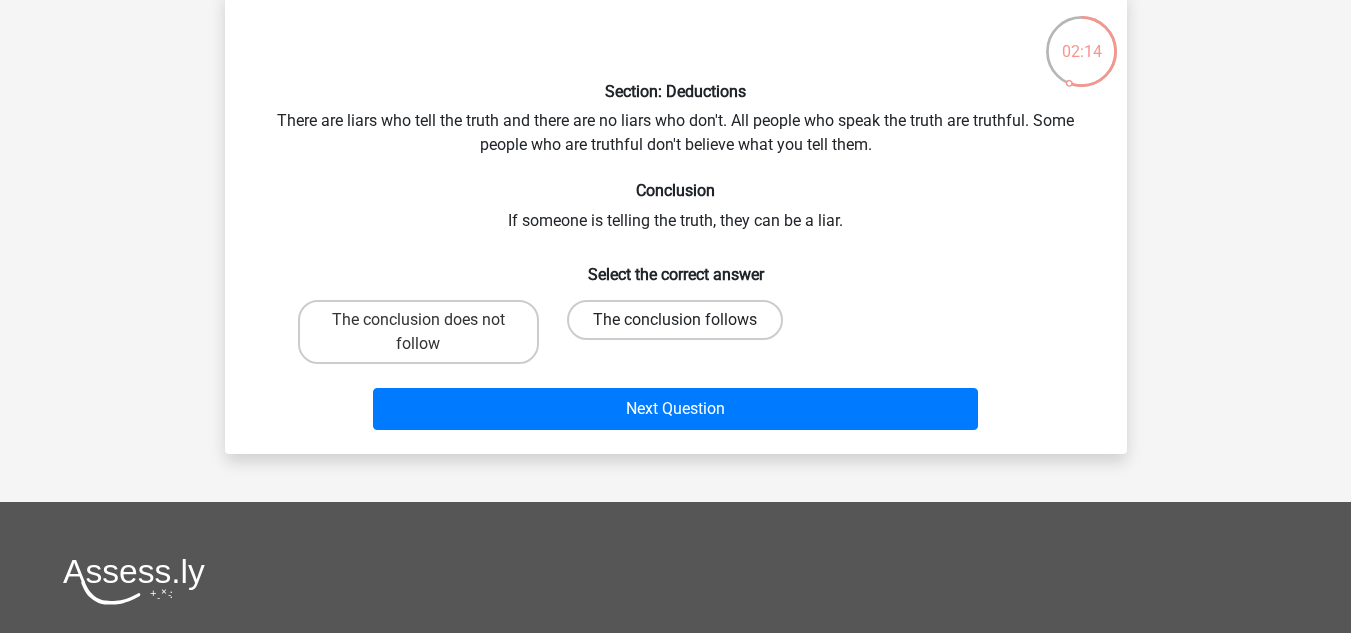 click on "The conclusion follows" at bounding box center (675, 320) 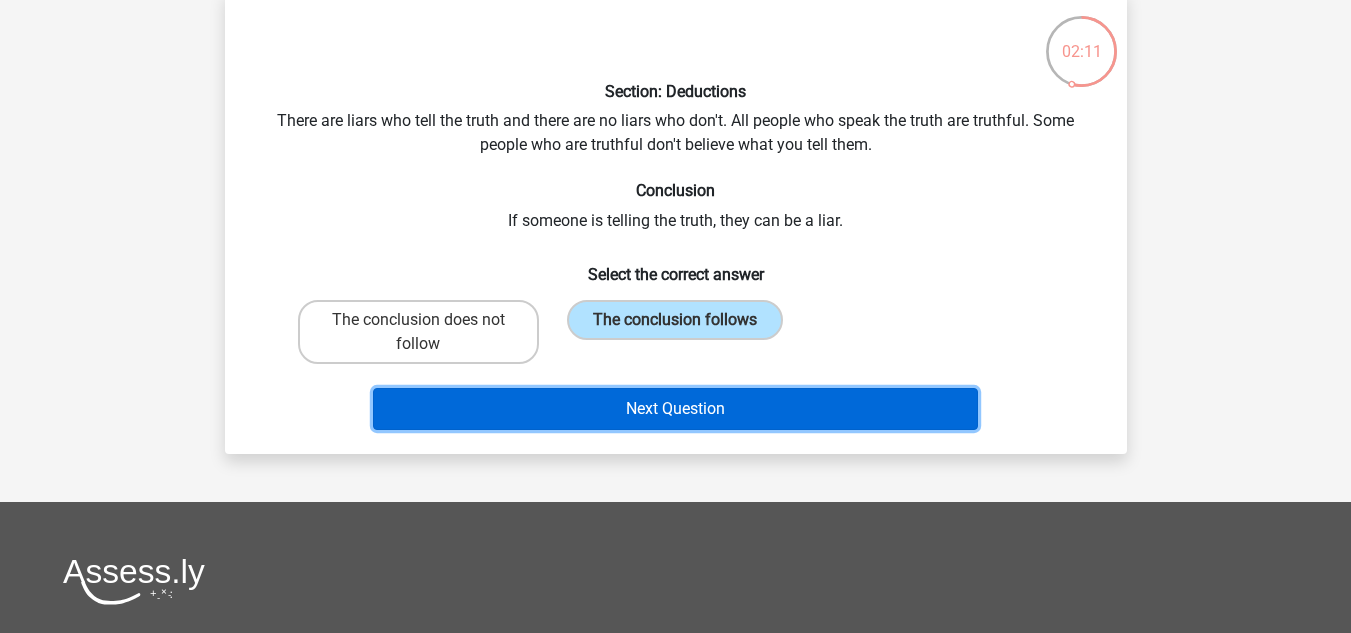click on "Next Question" at bounding box center [675, 409] 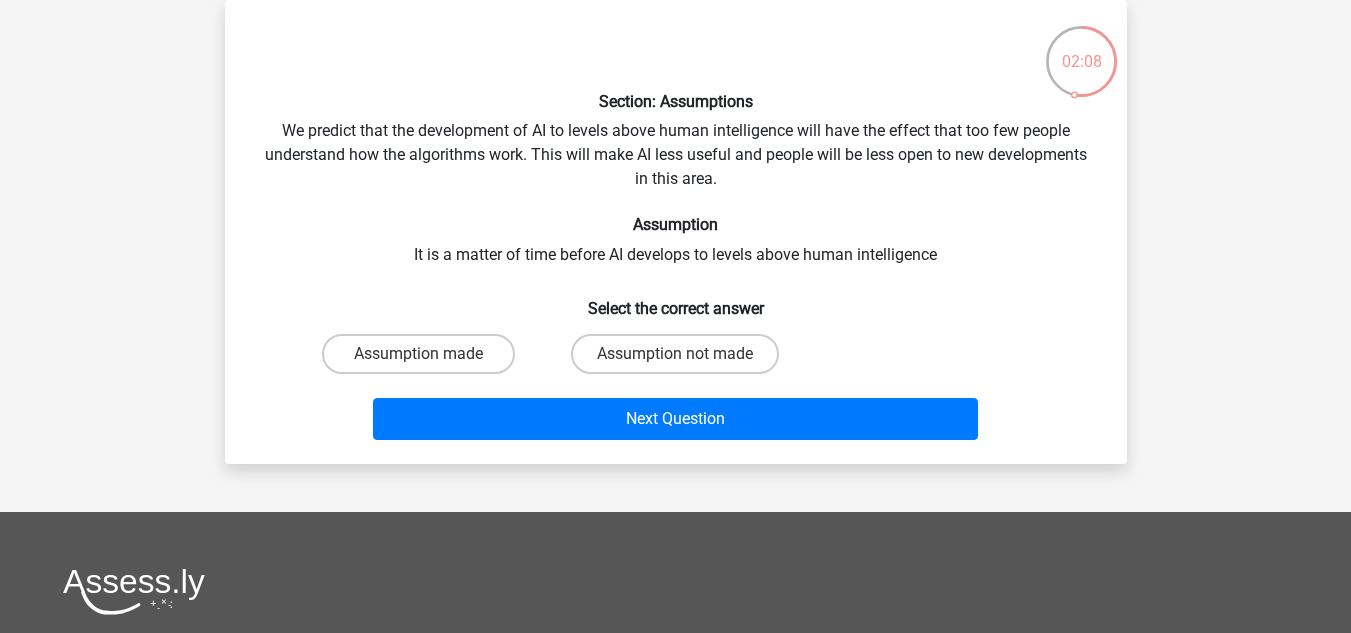 scroll, scrollTop: 94, scrollLeft: 0, axis: vertical 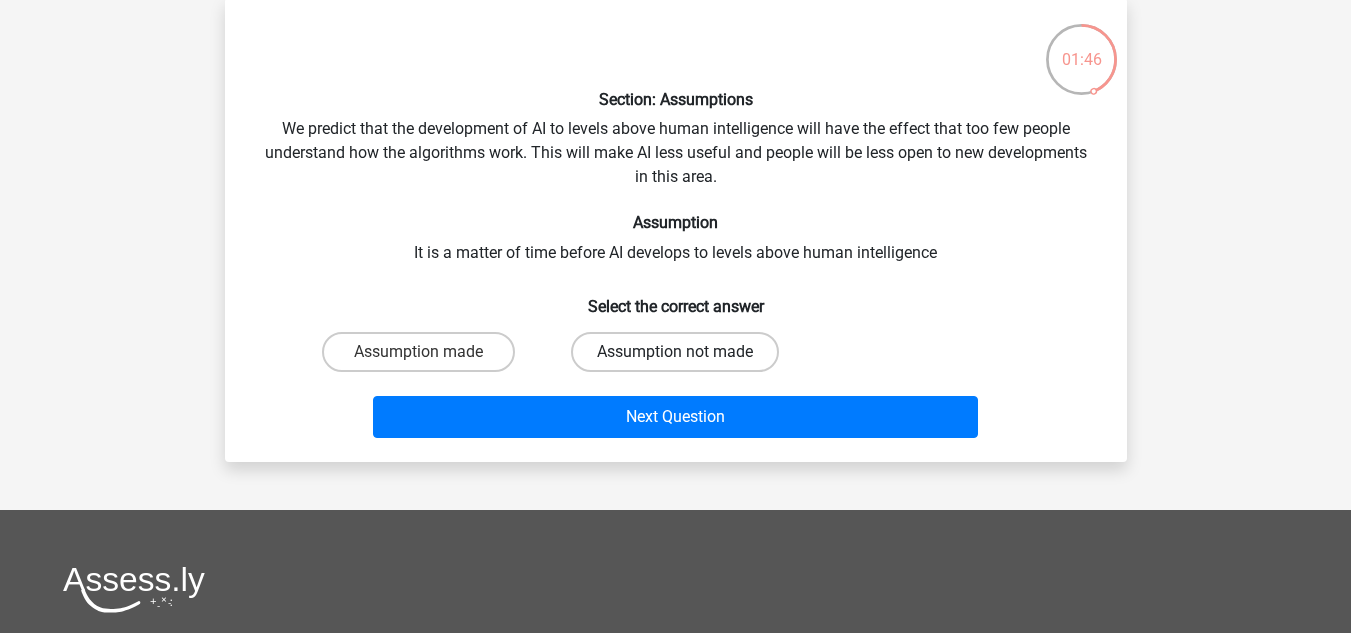 click on "Assumption not made" at bounding box center (675, 352) 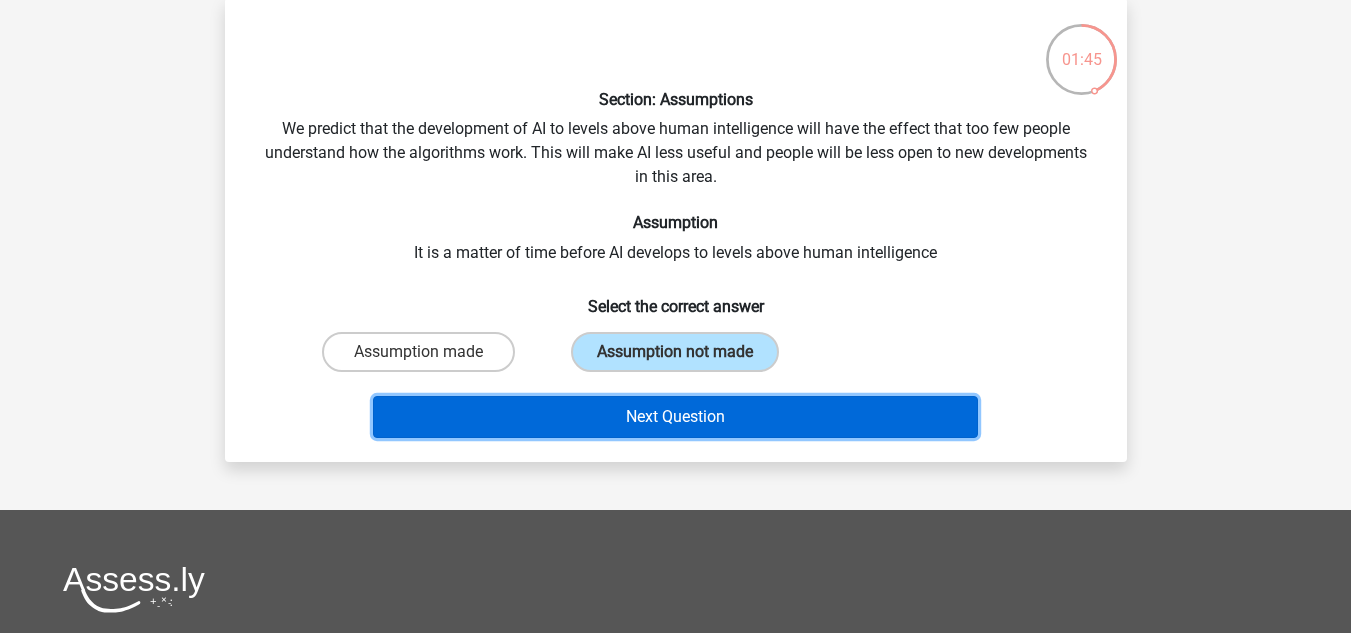 click on "Next Question" at bounding box center [675, 417] 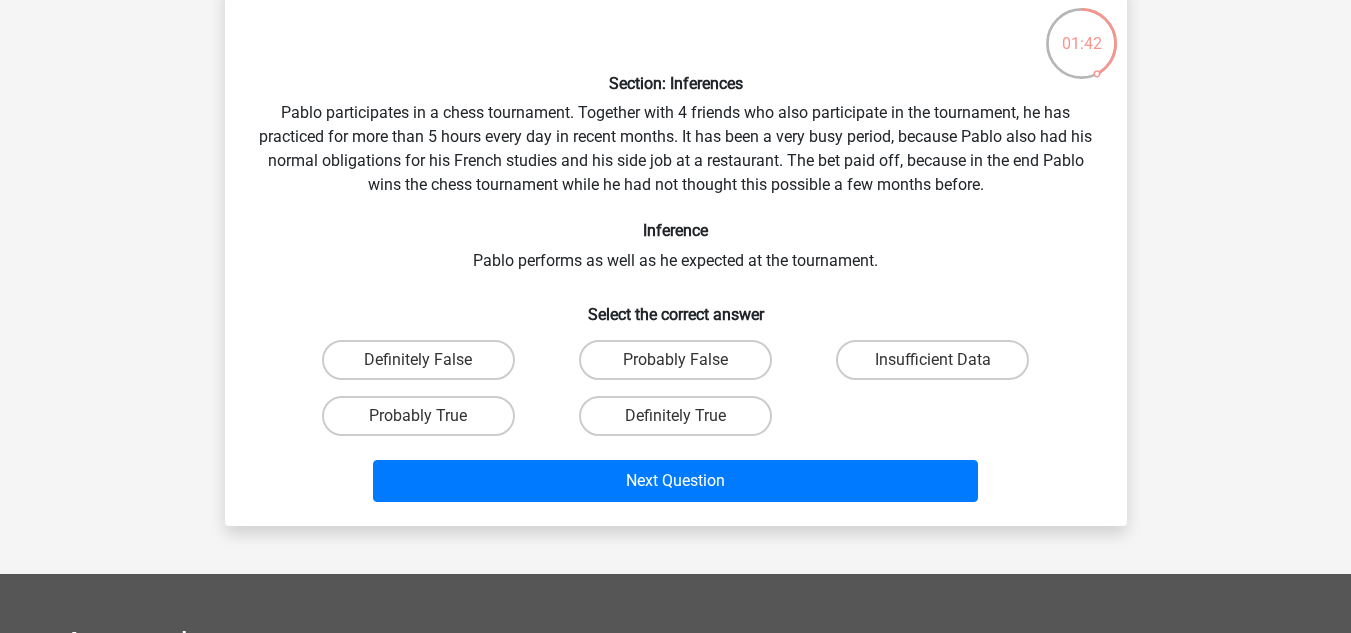 scroll, scrollTop: 111, scrollLeft: 0, axis: vertical 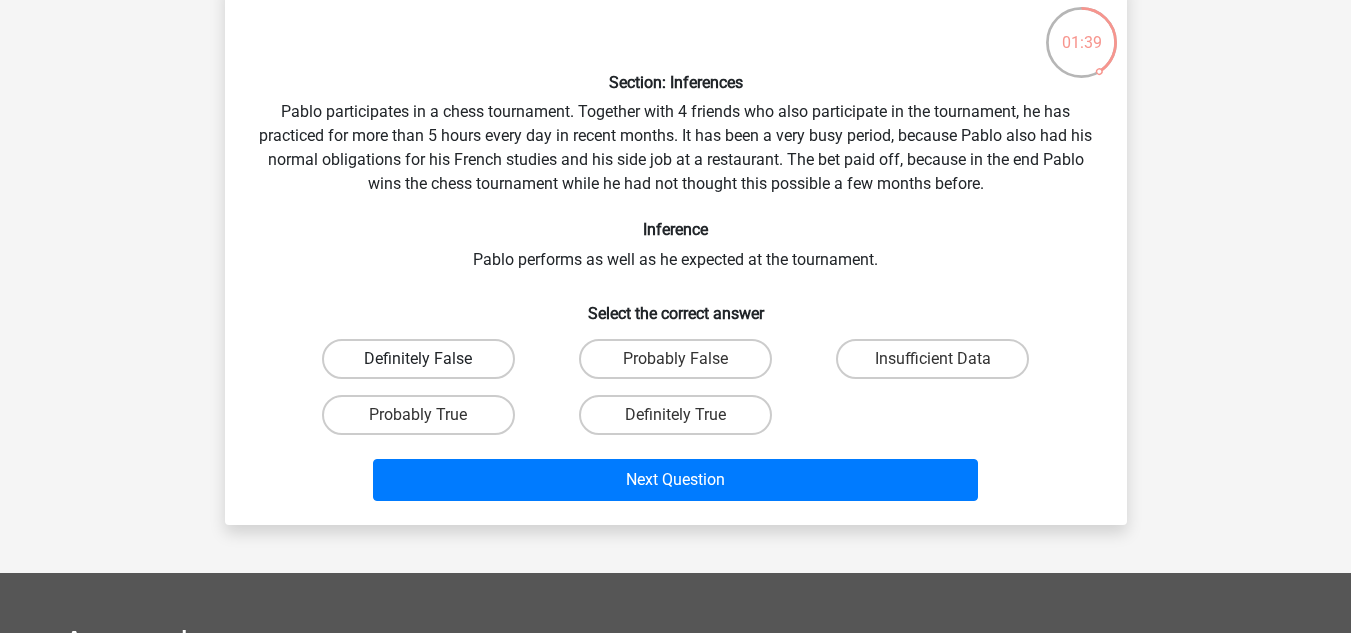 click on "Definitely False" at bounding box center [418, 359] 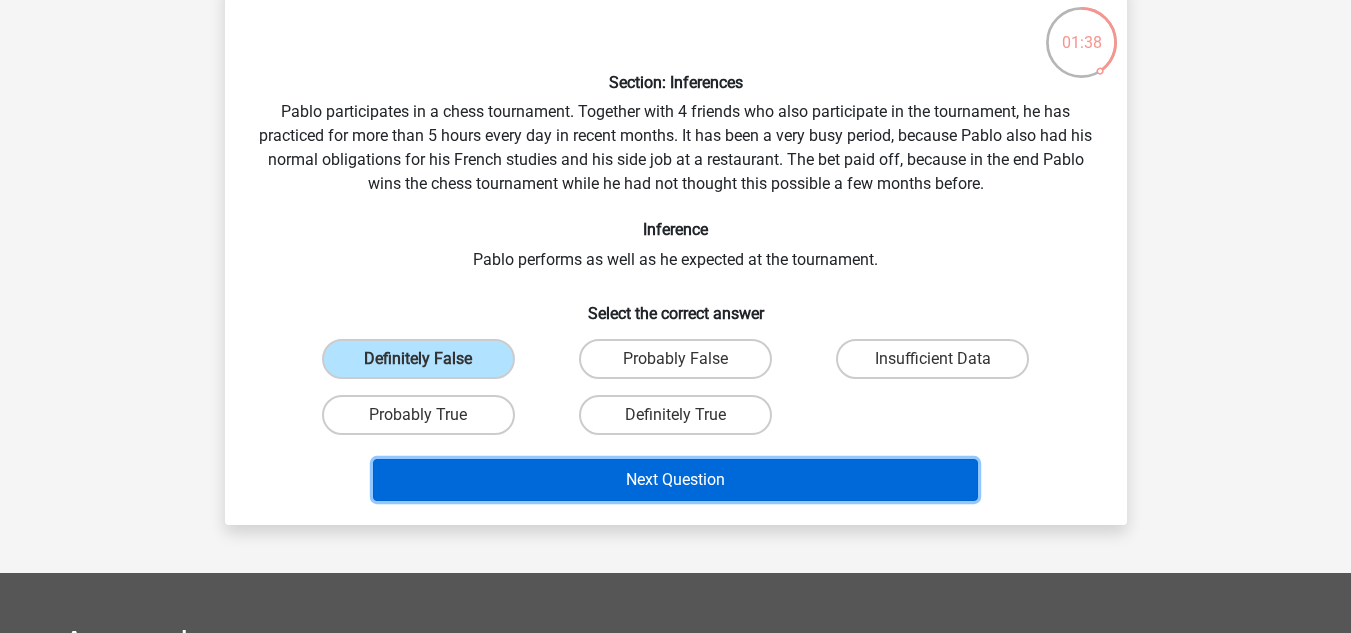 click on "Next Question" at bounding box center [675, 480] 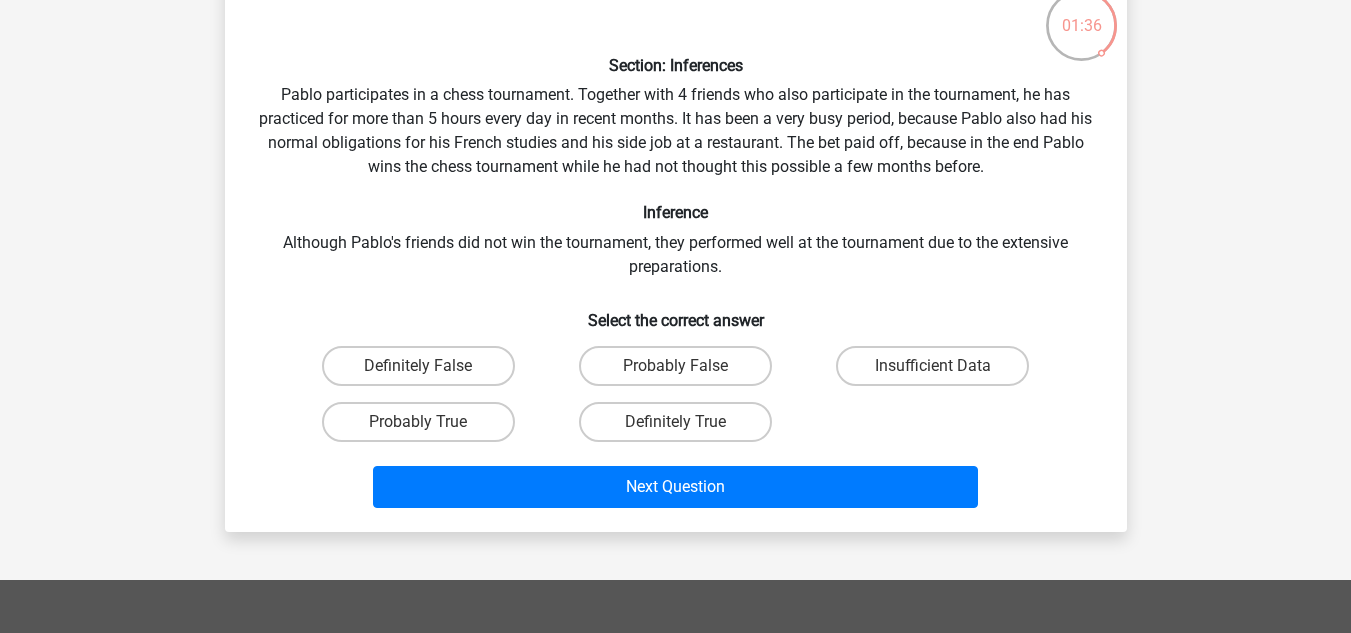 scroll, scrollTop: 151, scrollLeft: 0, axis: vertical 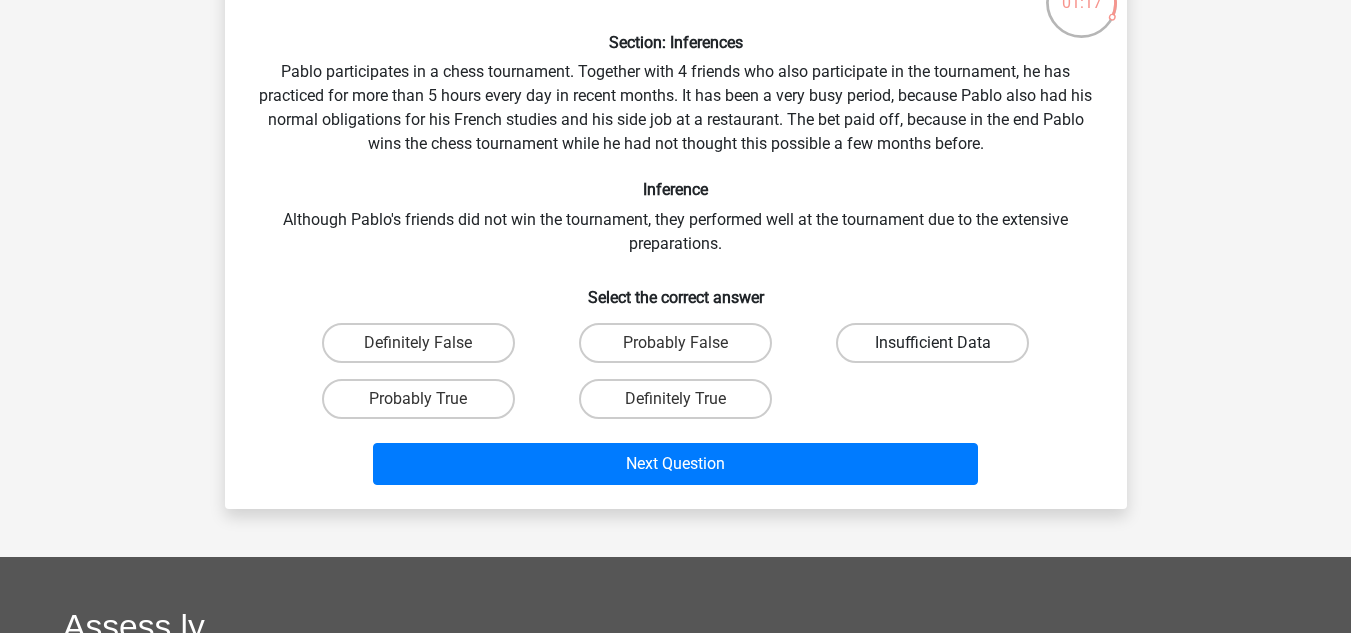 click on "Insufficient Data" at bounding box center [932, 343] 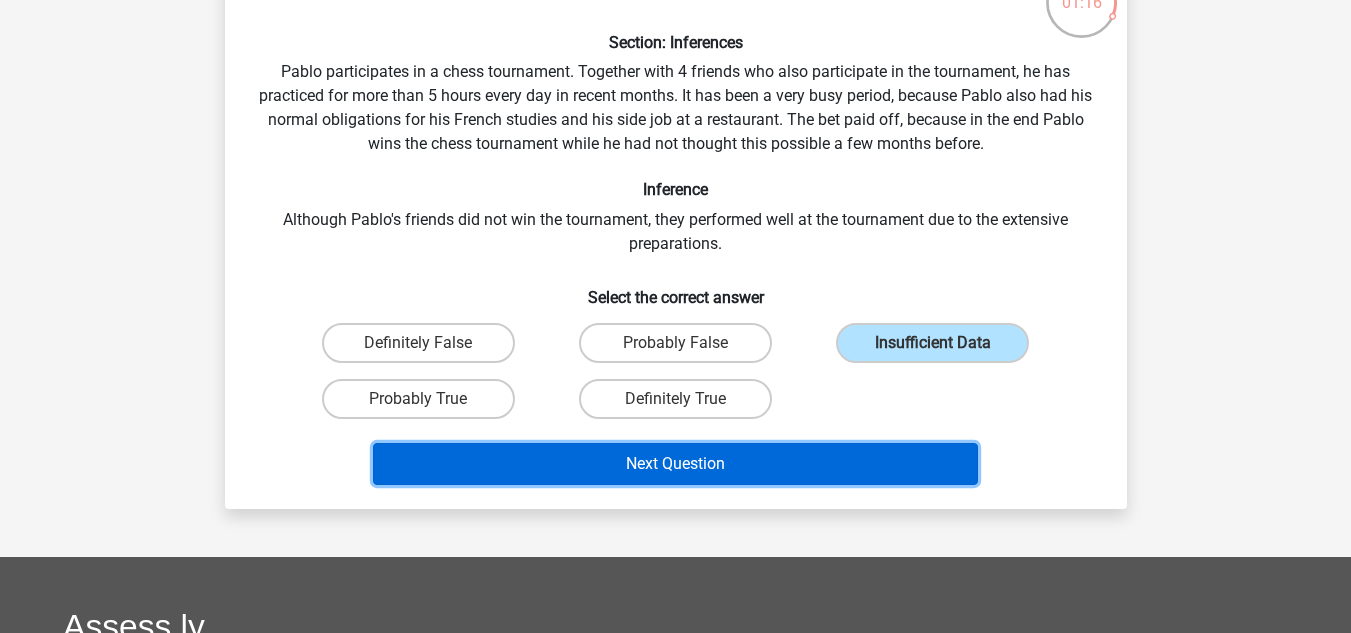 click on "Next Question" at bounding box center [675, 464] 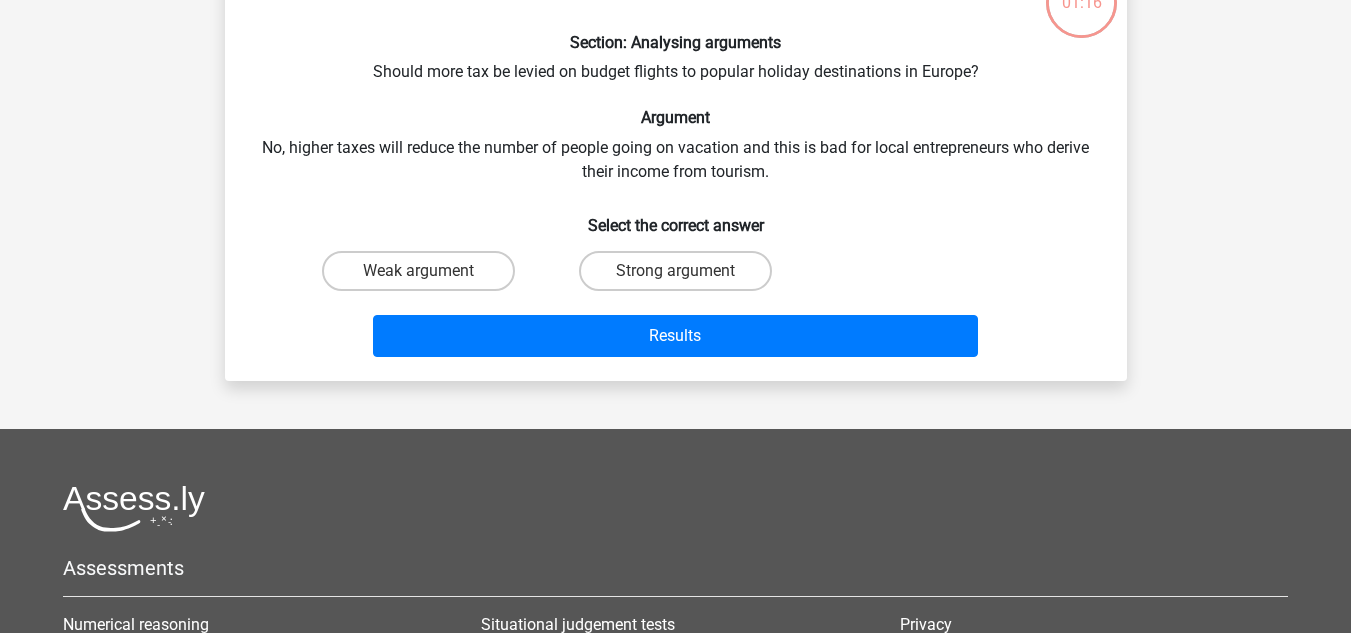 scroll, scrollTop: 92, scrollLeft: 0, axis: vertical 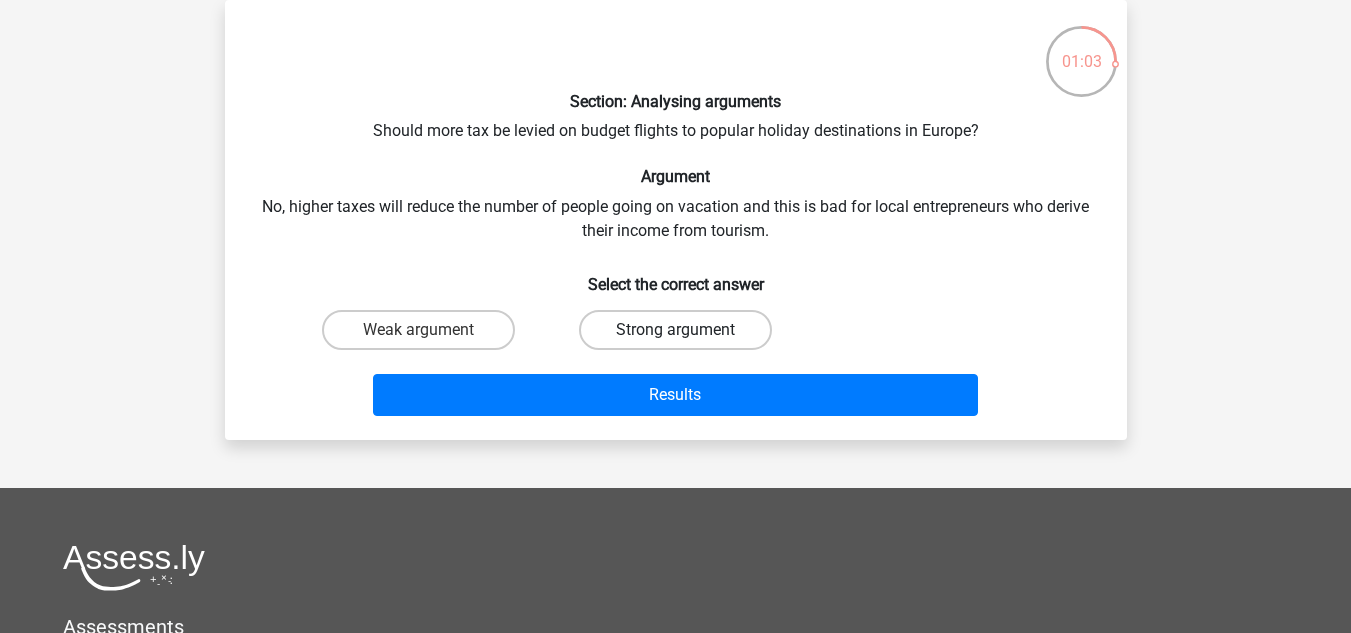 click on "Strong argument" at bounding box center (675, 330) 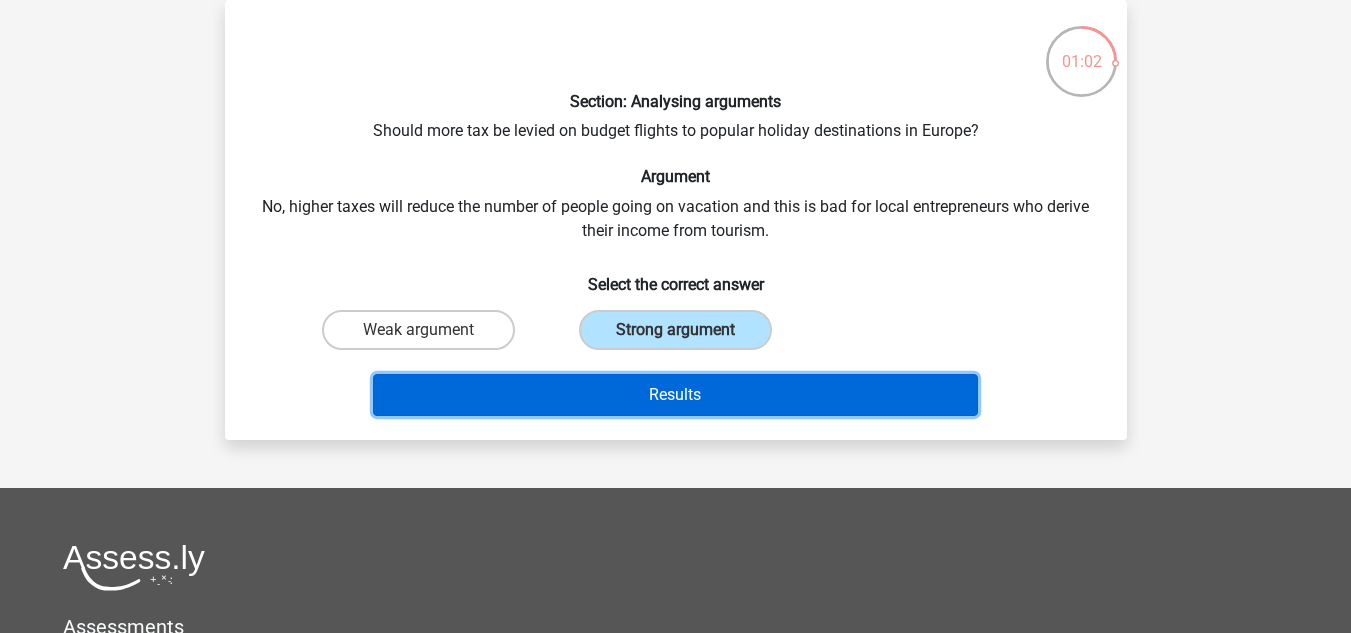 click on "Results" at bounding box center (675, 395) 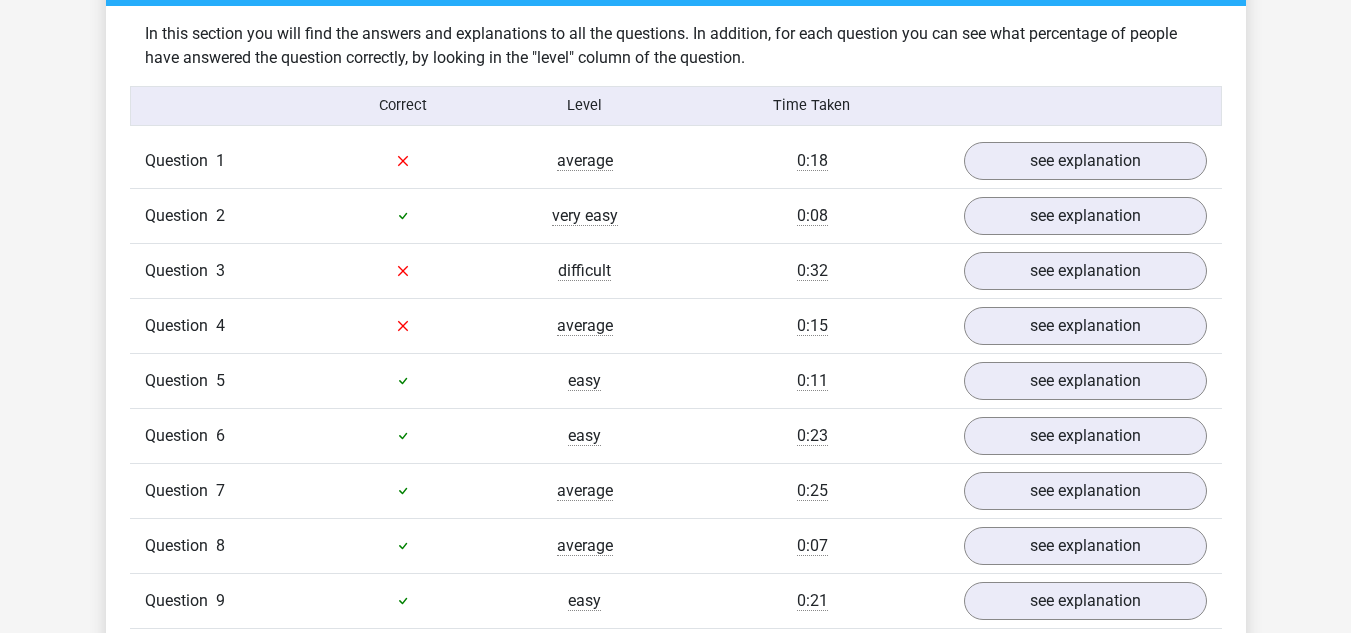 scroll, scrollTop: 1232, scrollLeft: 0, axis: vertical 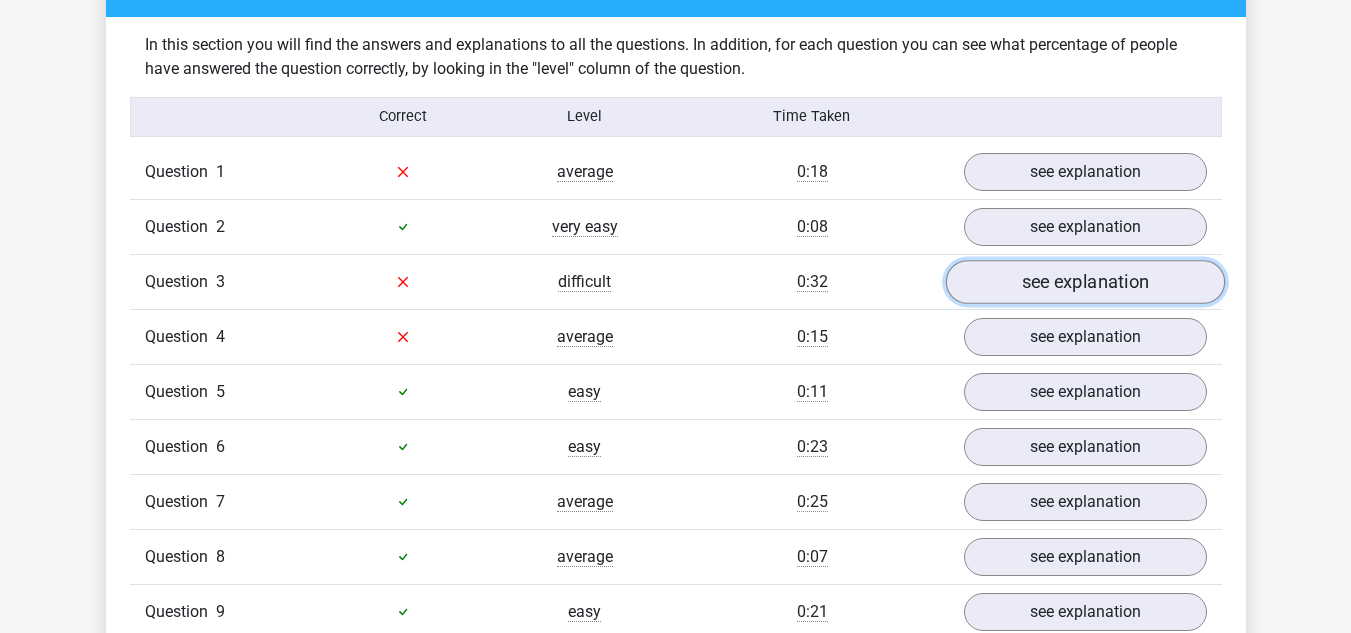 click on "see explanation" at bounding box center (1084, 282) 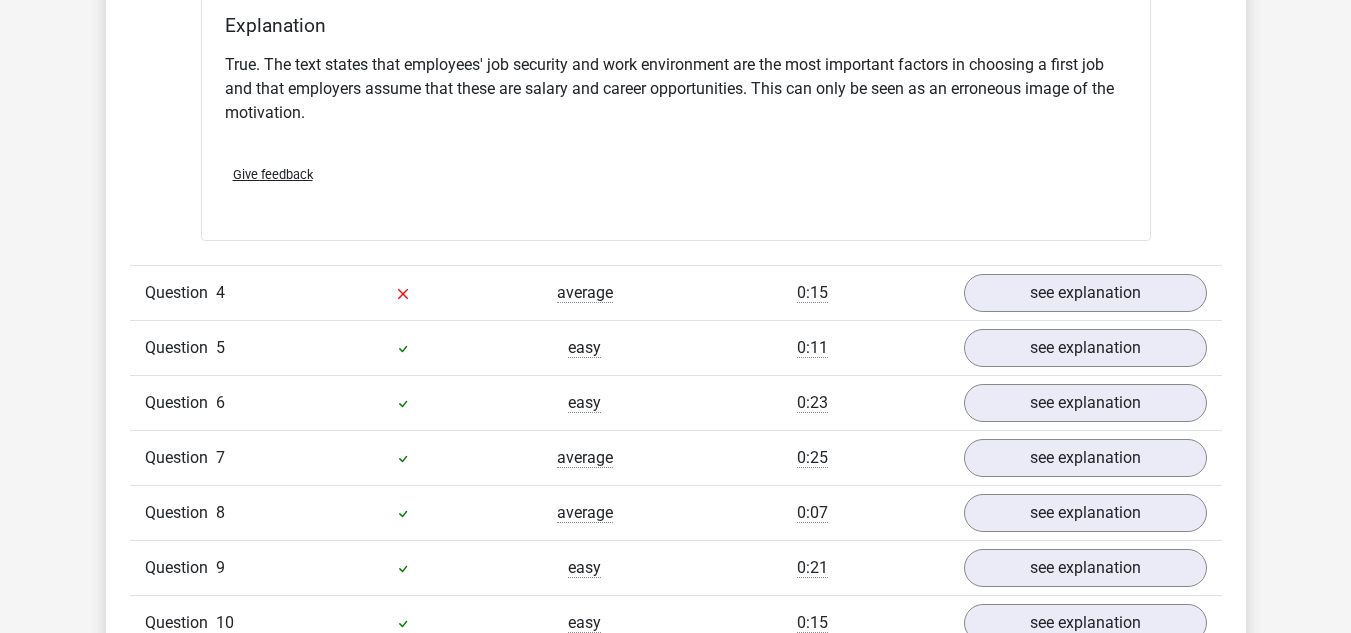 scroll, scrollTop: 1948, scrollLeft: 0, axis: vertical 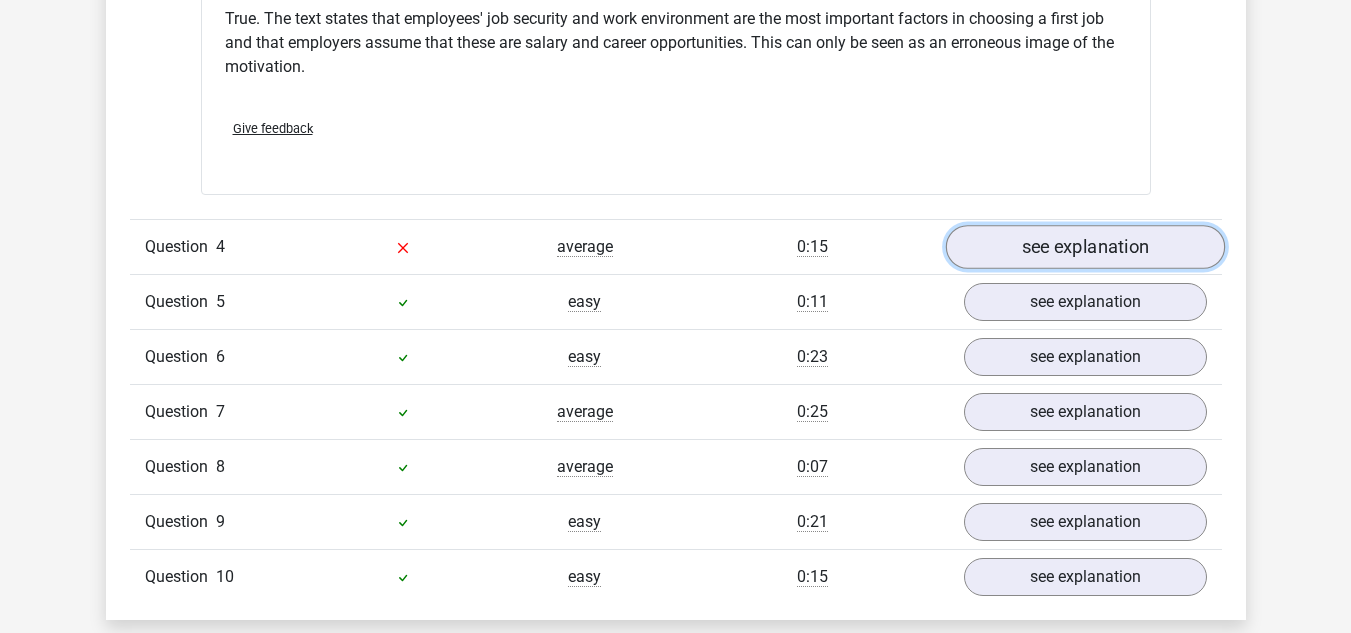click on "see explanation" at bounding box center [1084, 247] 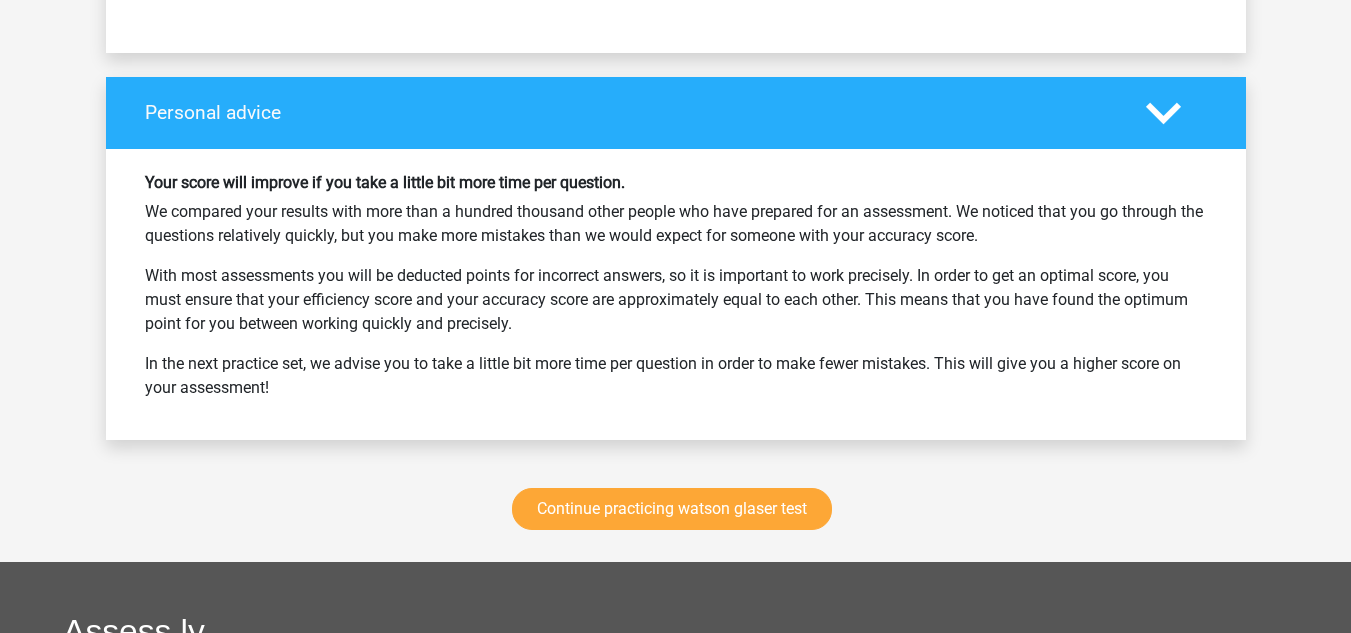 scroll, scrollTop: 3743, scrollLeft: 0, axis: vertical 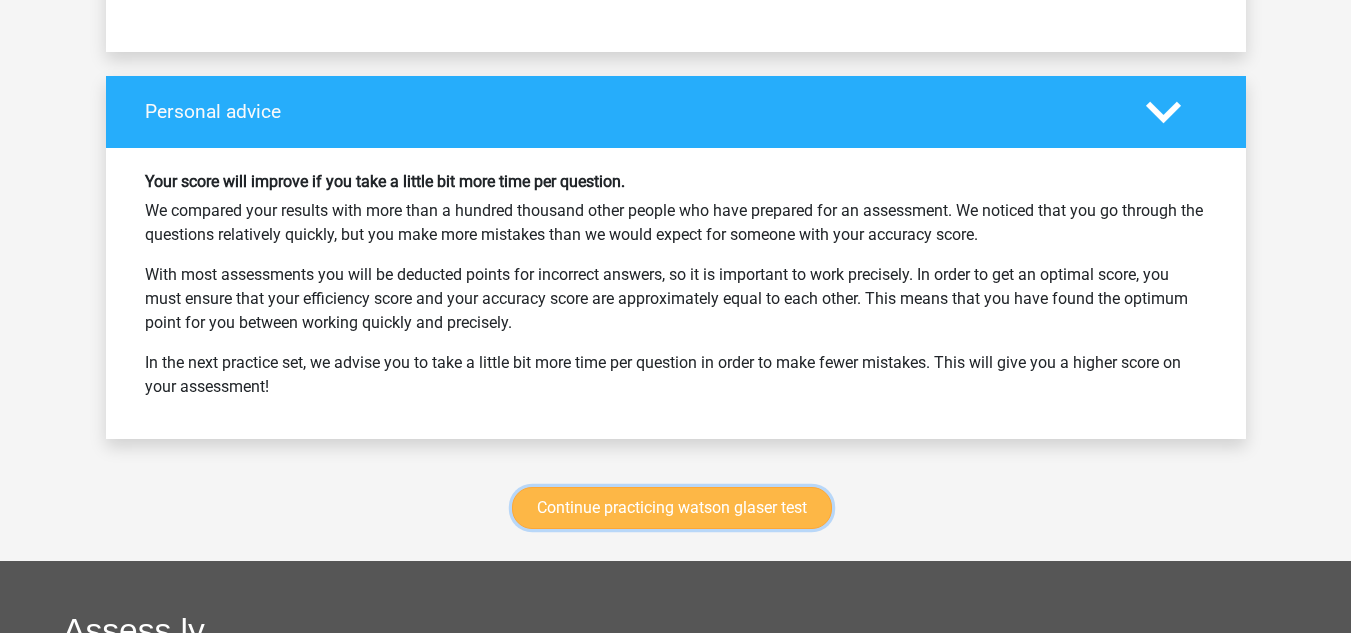 click on "Continue practicing watson glaser test" at bounding box center [672, 508] 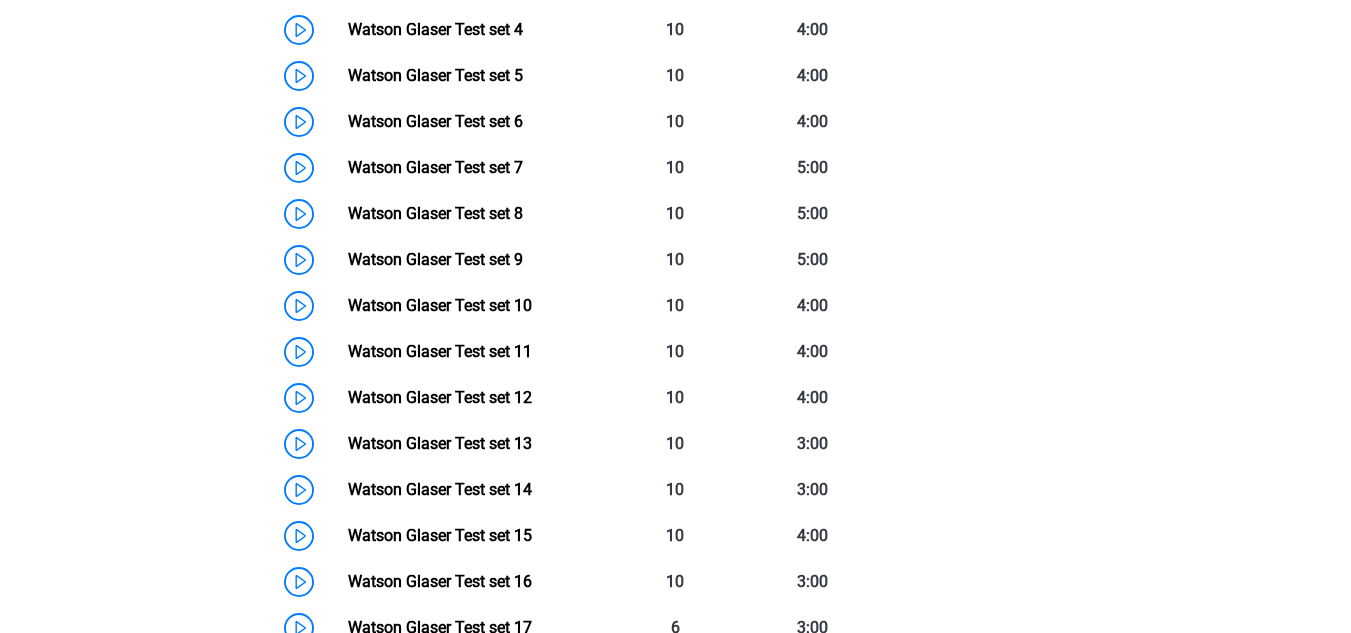 scroll, scrollTop: 1164, scrollLeft: 0, axis: vertical 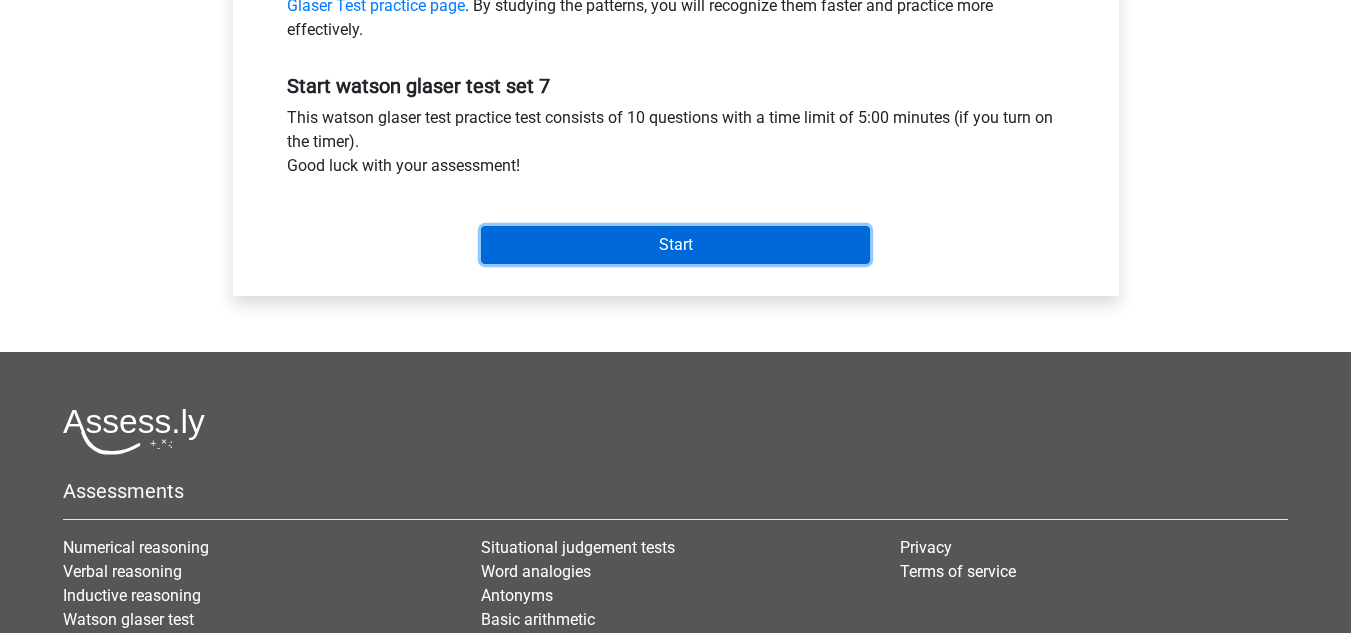 click on "Start" at bounding box center [675, 245] 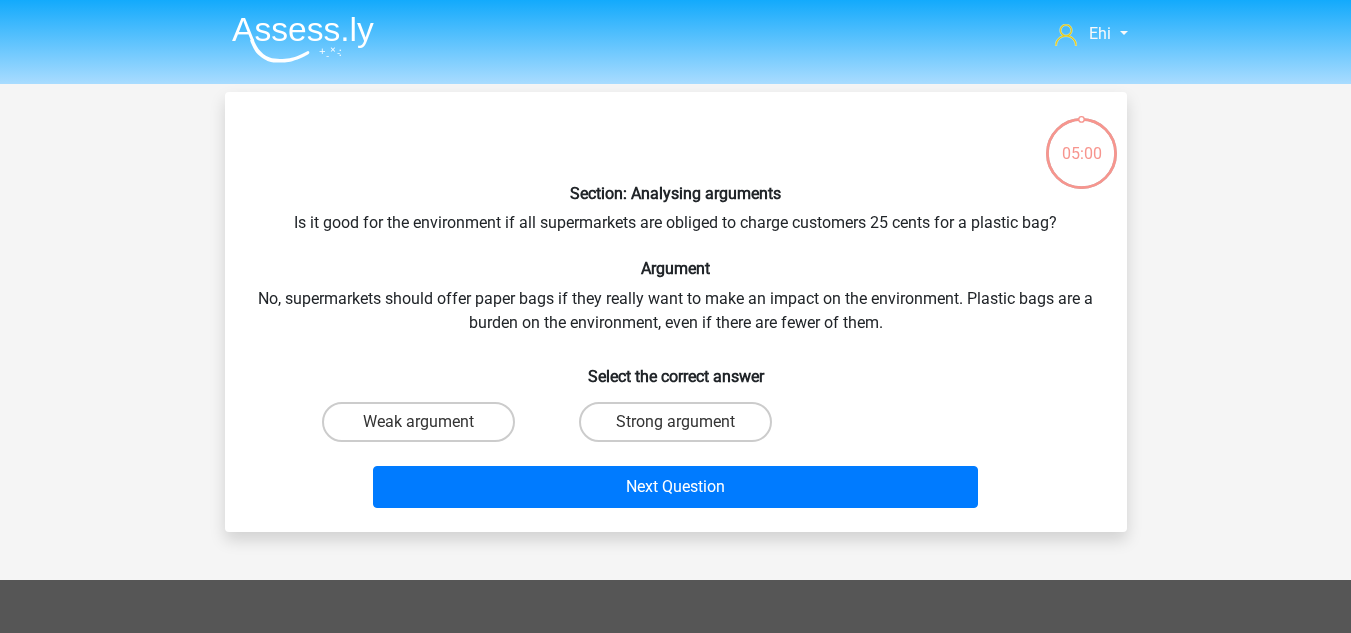 scroll, scrollTop: 0, scrollLeft: 0, axis: both 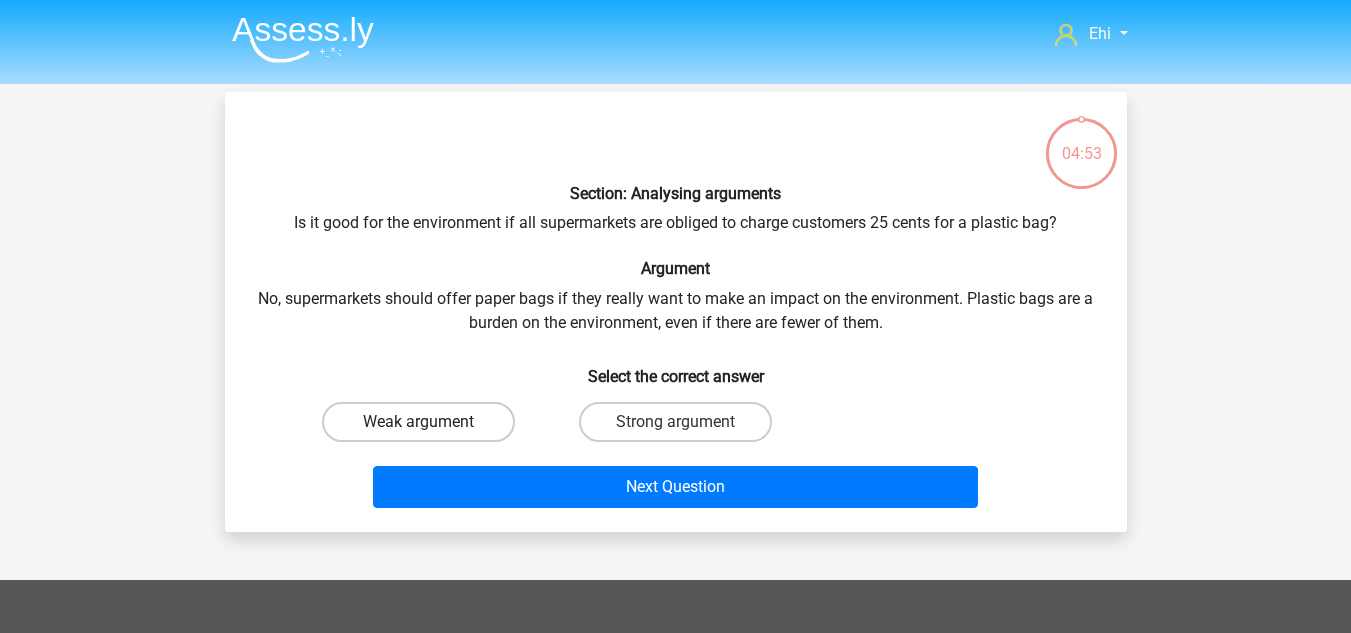 click on "Weak argument" at bounding box center [418, 422] 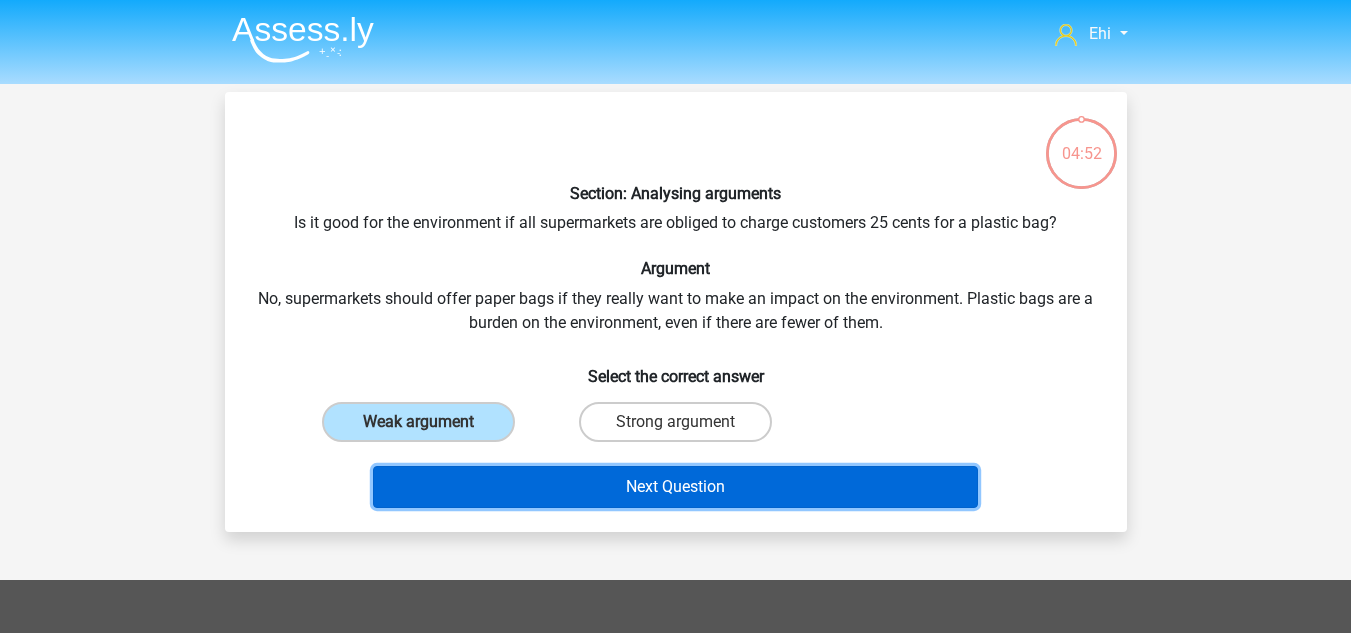 click on "Next Question" at bounding box center (675, 487) 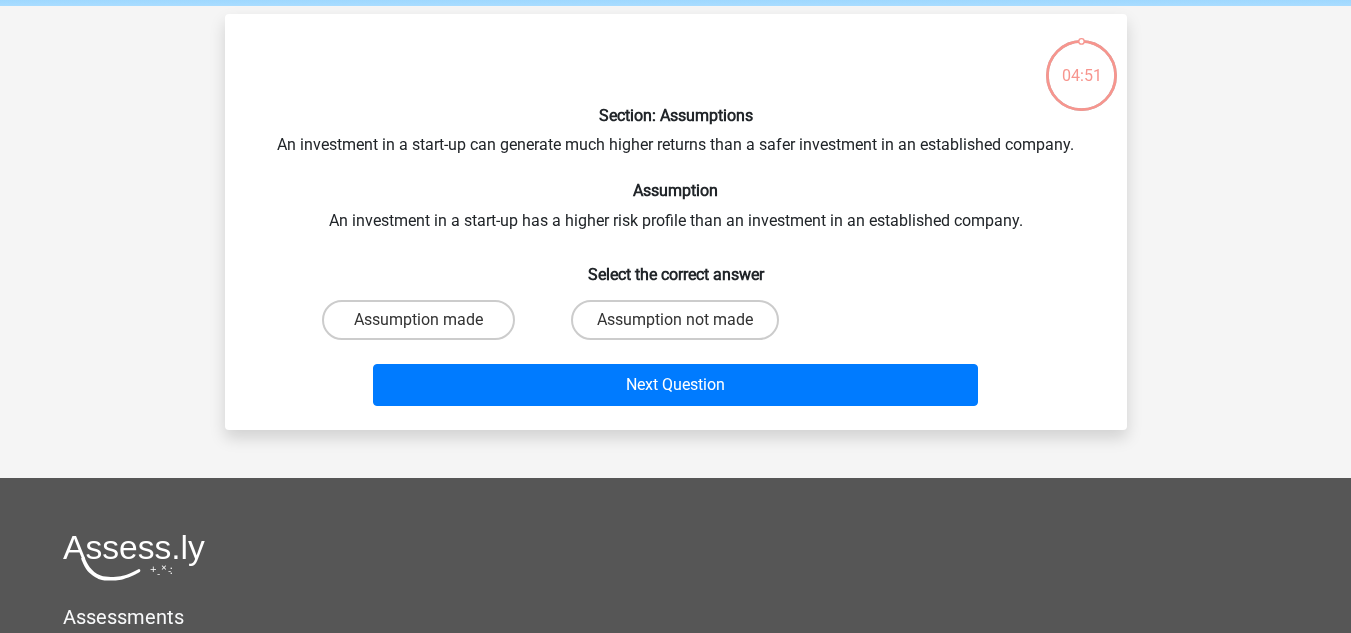 scroll, scrollTop: 92, scrollLeft: 0, axis: vertical 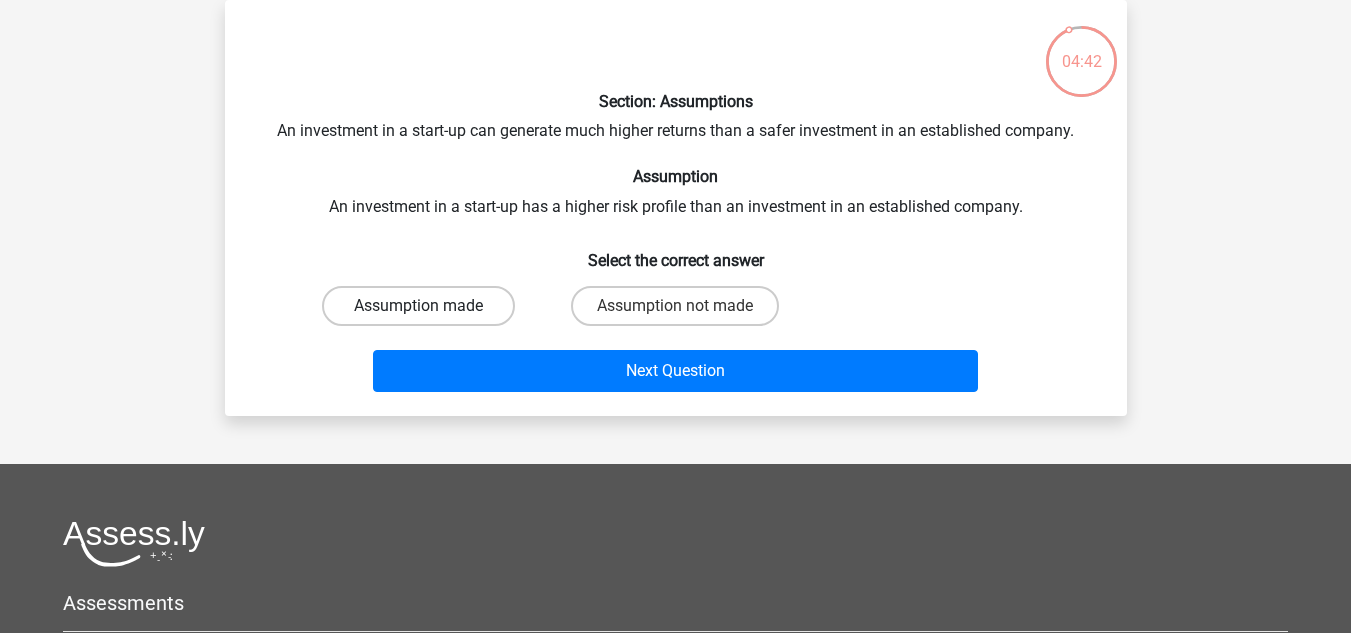 click on "Assumption made" at bounding box center [418, 306] 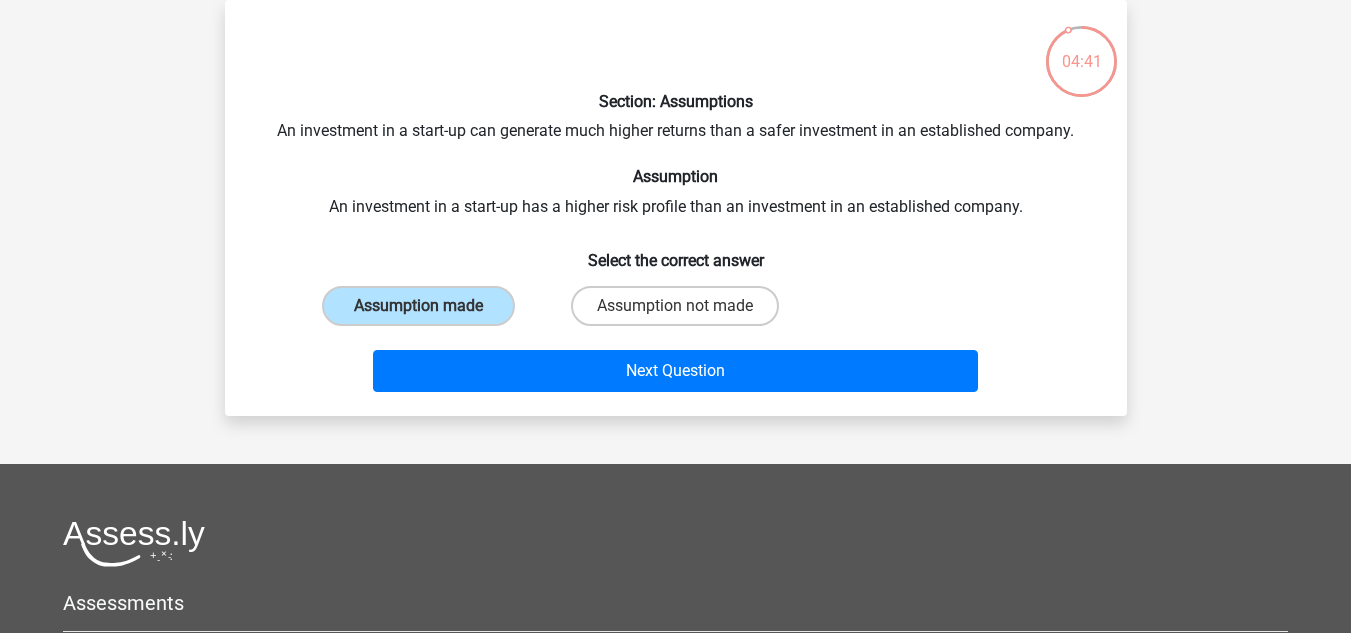click on "Next Question" at bounding box center [676, 375] 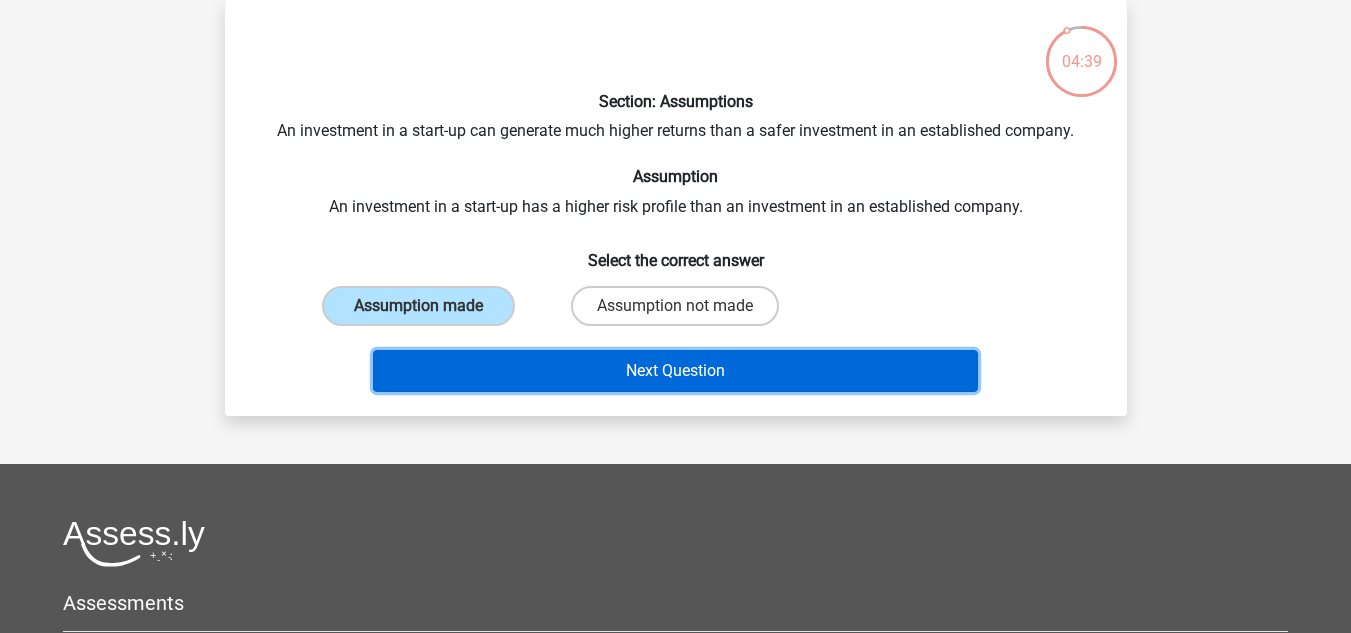 click on "Next Question" at bounding box center [675, 371] 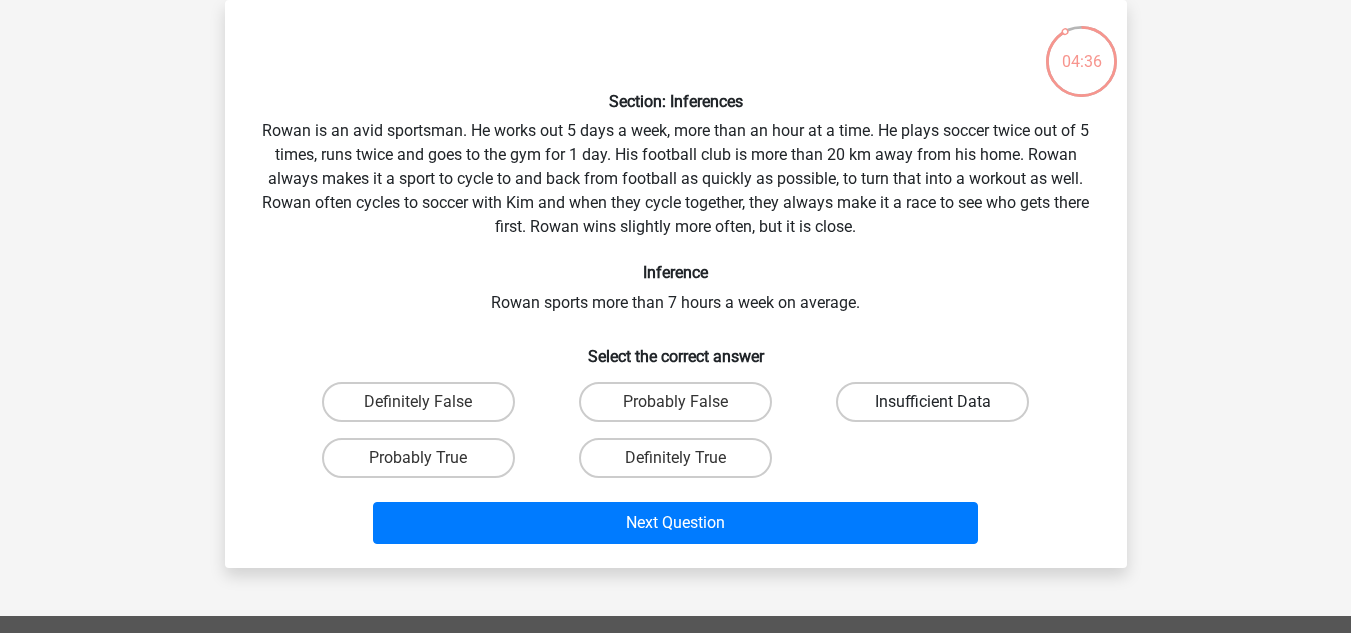 click on "Insufficient Data" at bounding box center (932, 402) 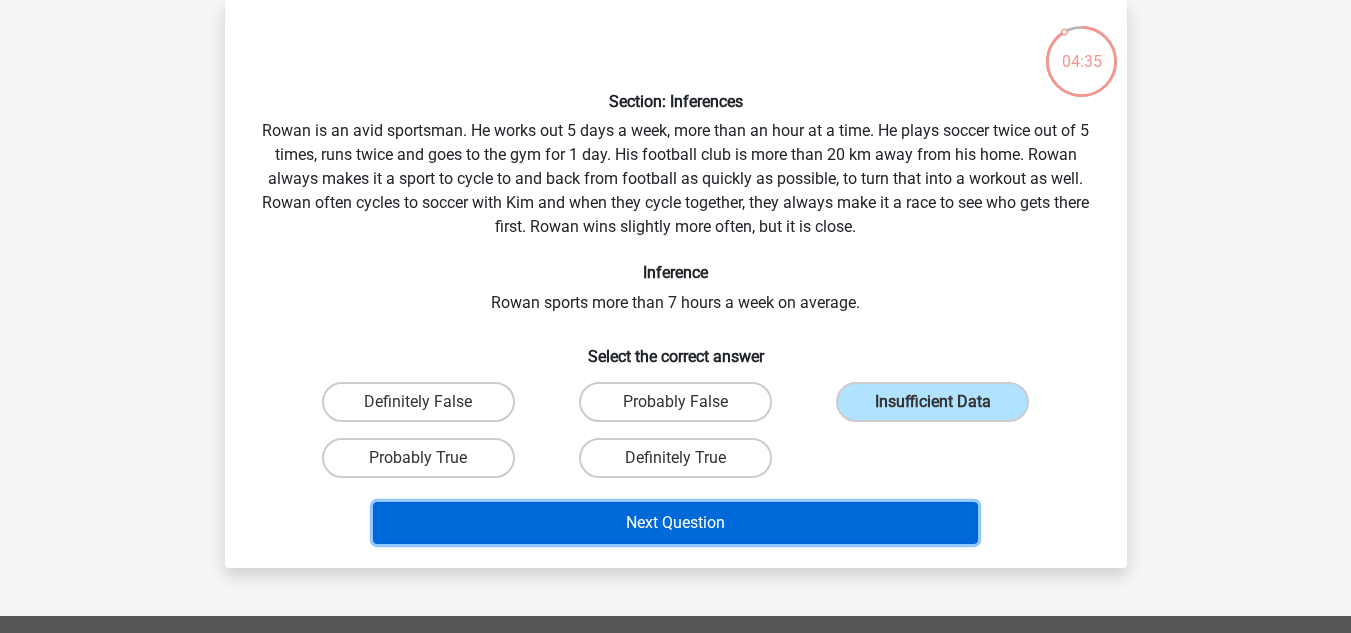 click on "Next Question" at bounding box center [675, 523] 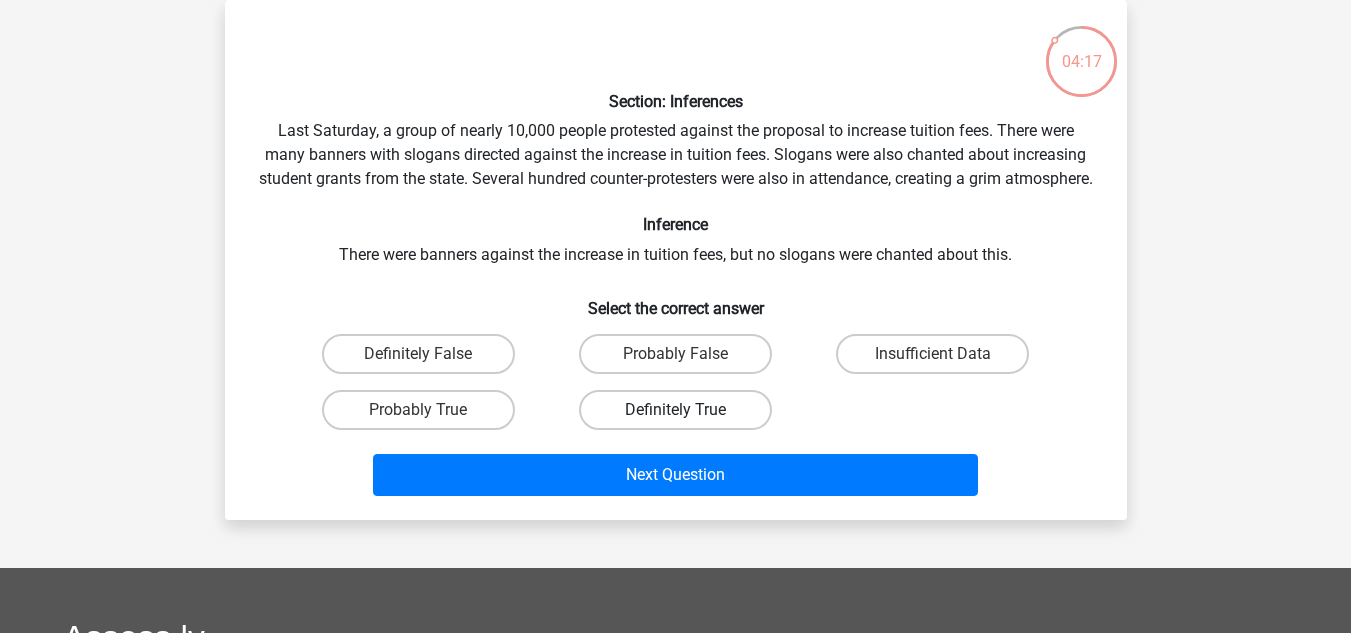 click on "Definitely True" at bounding box center (675, 410) 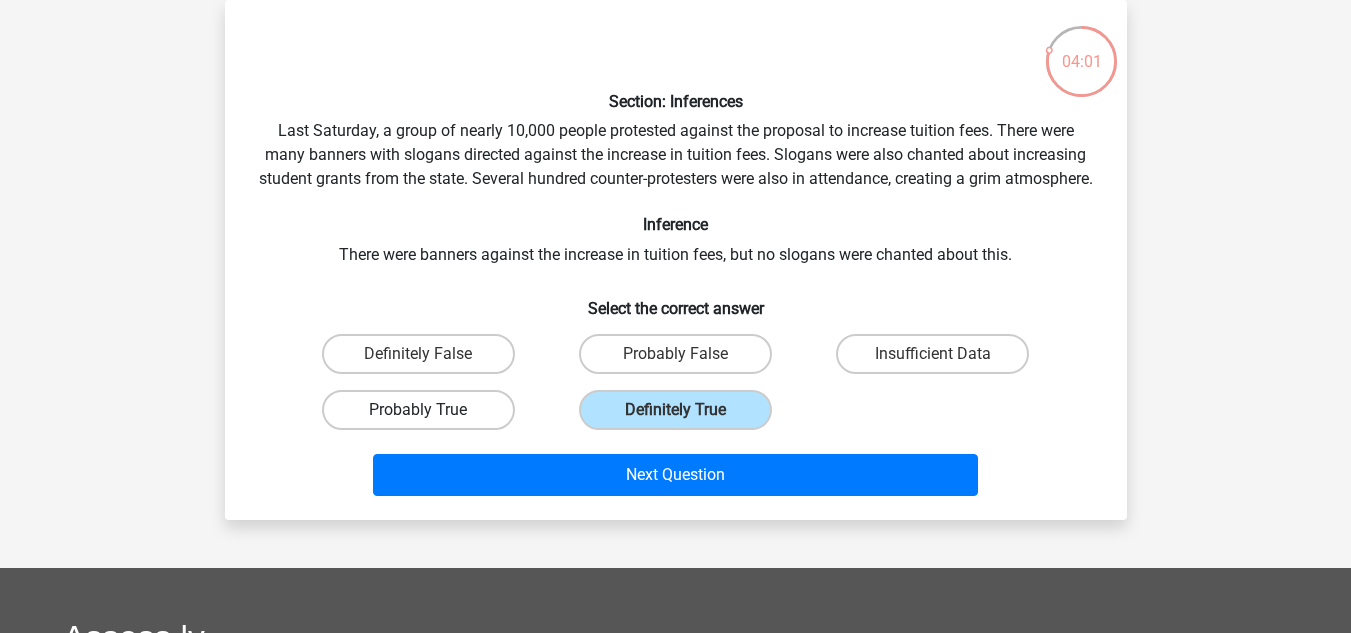 click on "Probably True" at bounding box center [418, 410] 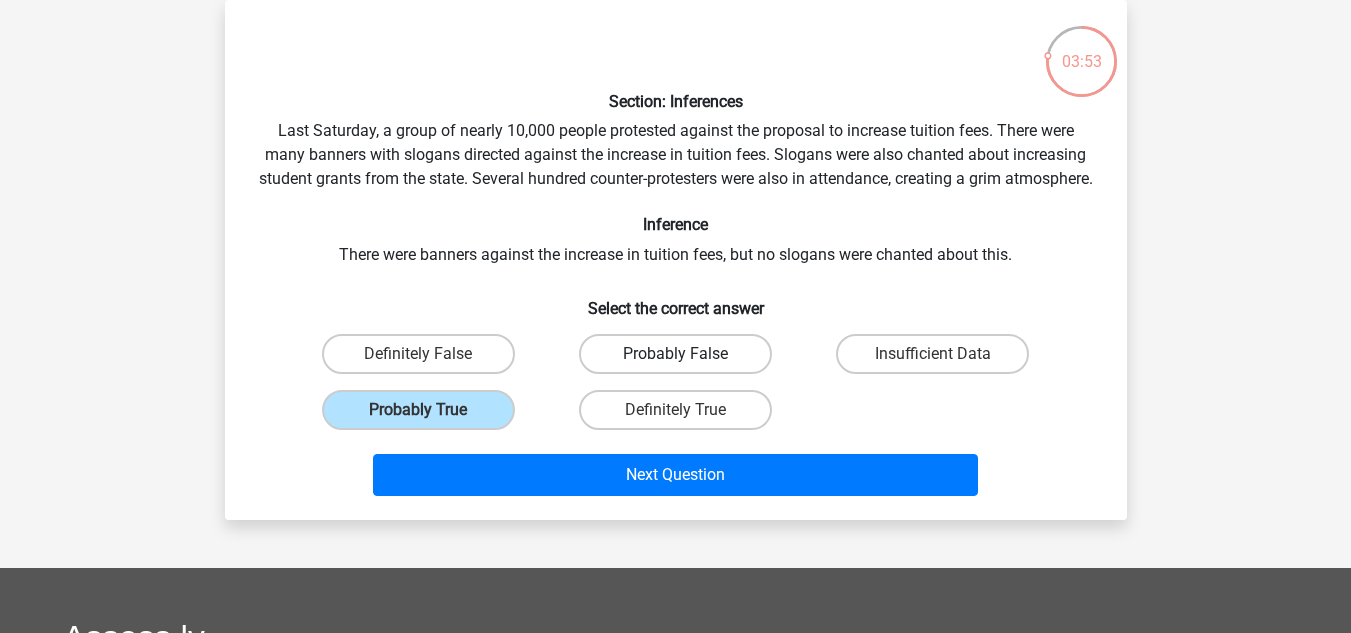 click on "Probably False" at bounding box center [675, 354] 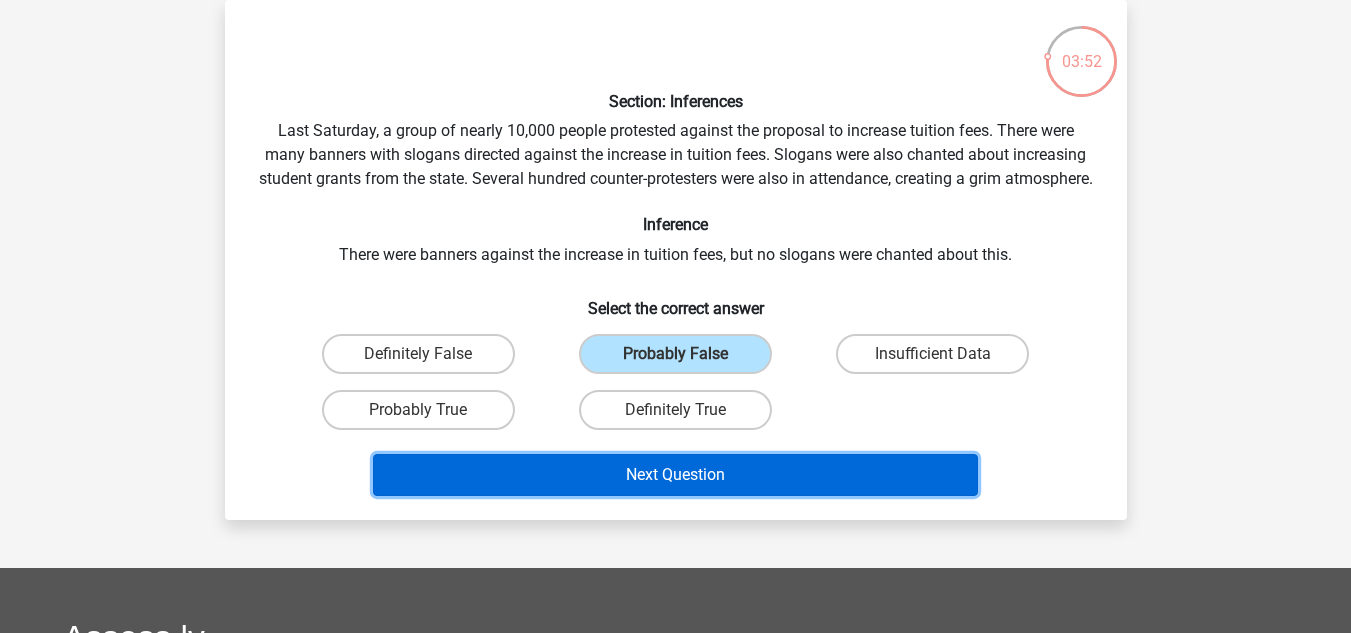 click on "Next Question" at bounding box center [675, 475] 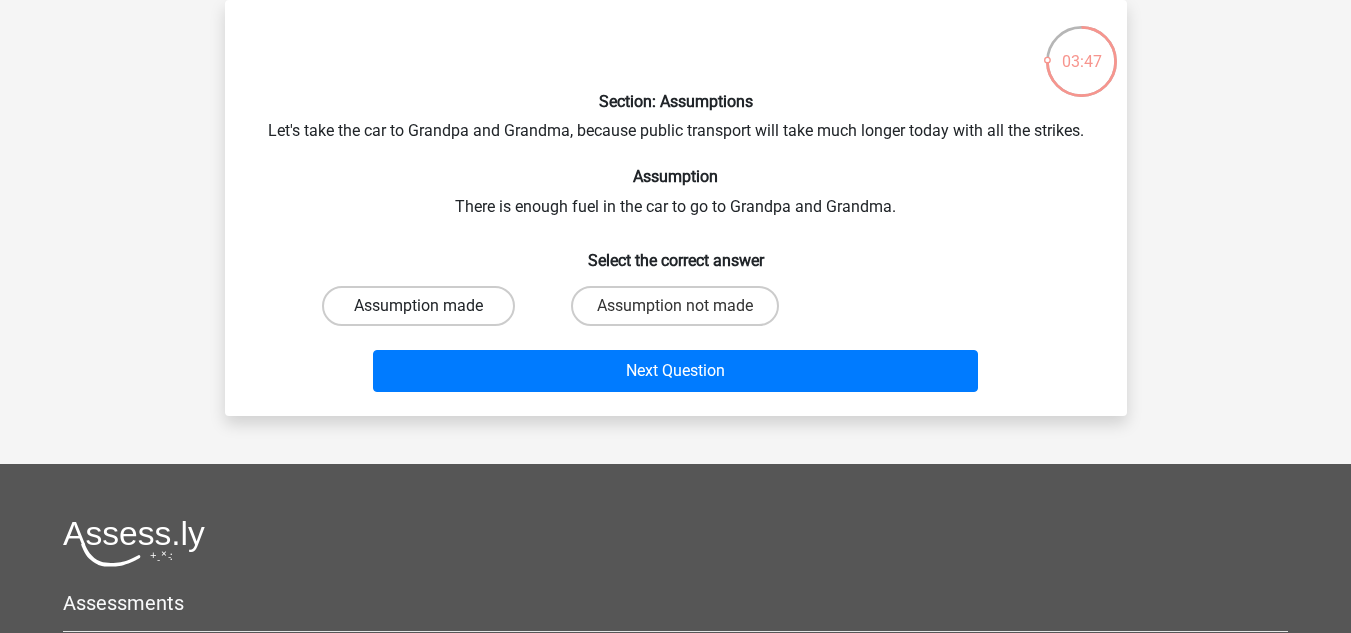 click on "Assumption made" at bounding box center (418, 306) 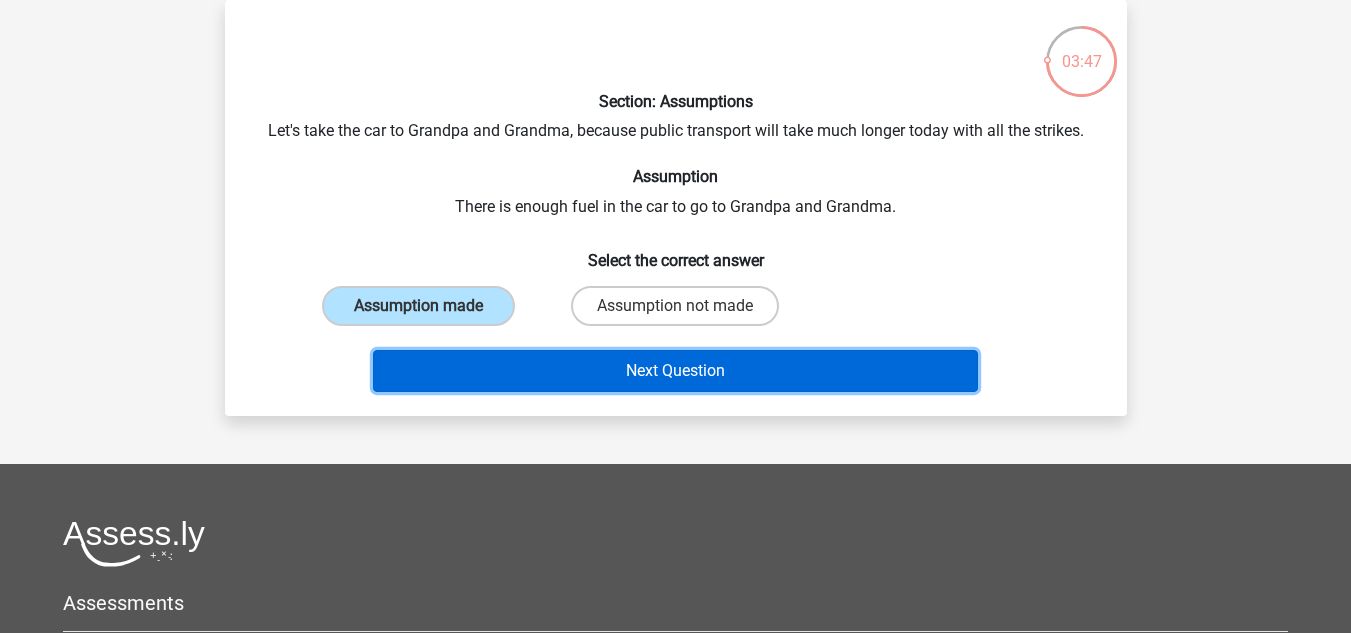 click on "Next Question" at bounding box center [675, 371] 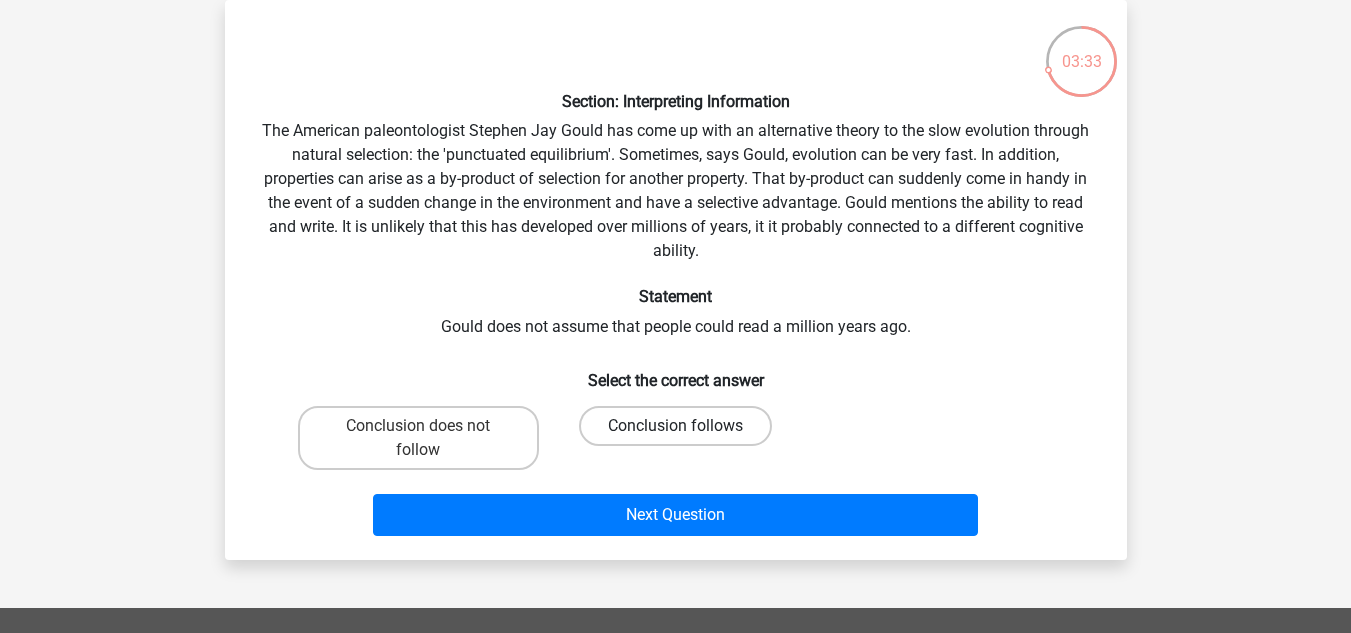 click on "Conclusion follows" at bounding box center [675, 426] 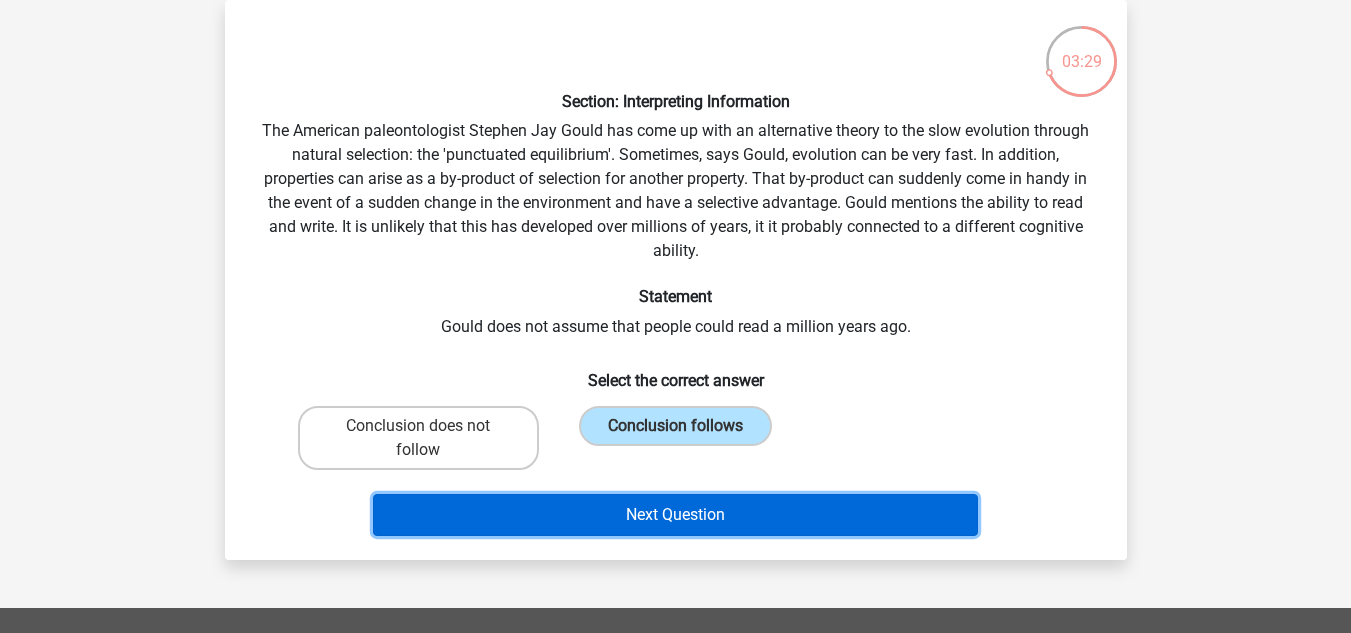 click on "Next Question" at bounding box center (675, 515) 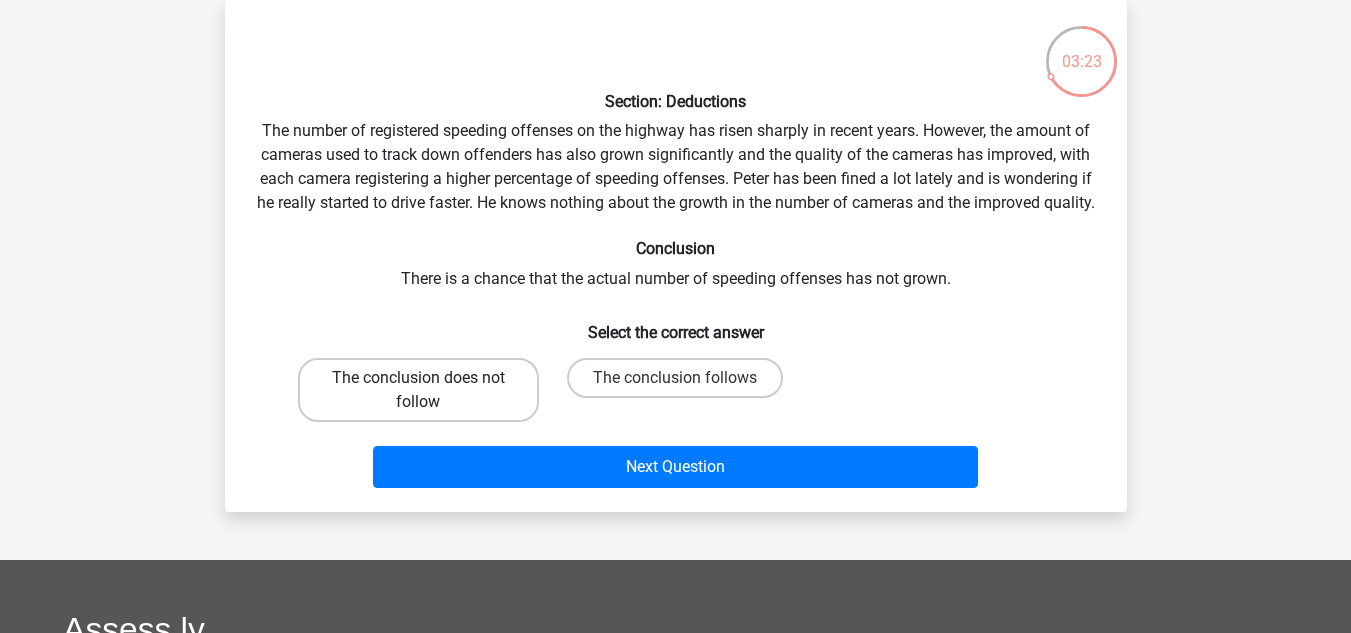 click on "The conclusion does not follow" at bounding box center [418, 390] 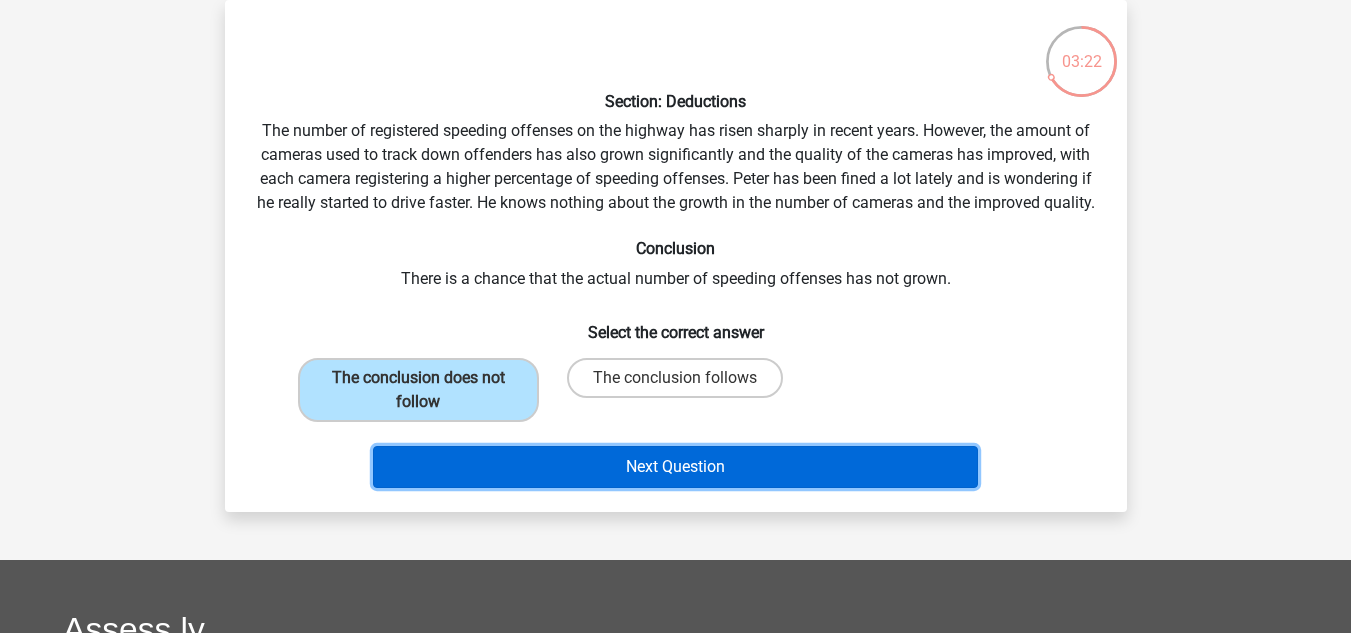 click on "Next Question" at bounding box center [675, 467] 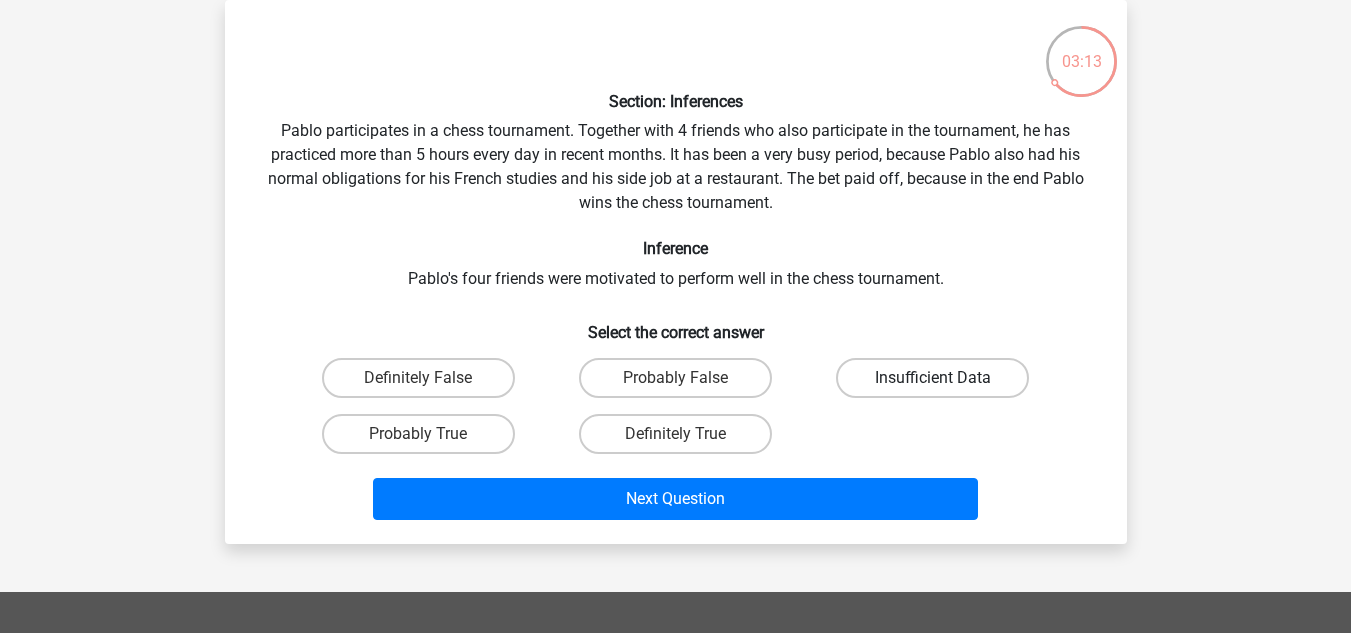 click on "Insufficient Data" at bounding box center (932, 378) 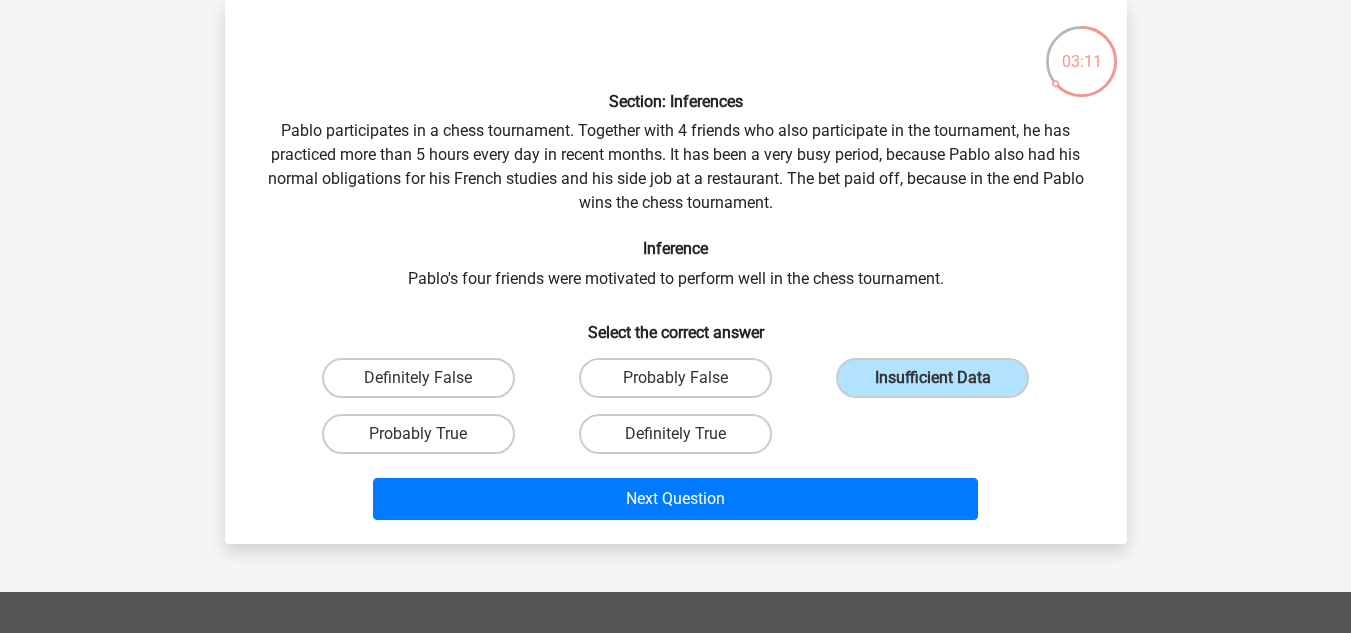 click on "Section: Inferences Pablo participates in a chess tournament. Together with 4 friends who also participate in the tournament, he has practiced more than 5 hours every day in recent months. It has been a very busy period, because Pablo also had his normal obligations for his French studies and his side job at a restaurant. The bet paid off, because in the end Pablo wins the chess tournament. Inference Pablo's four friends were motivated to perform well in the chess tournament.
Select the correct answer
Definitely False" at bounding box center [676, 272] 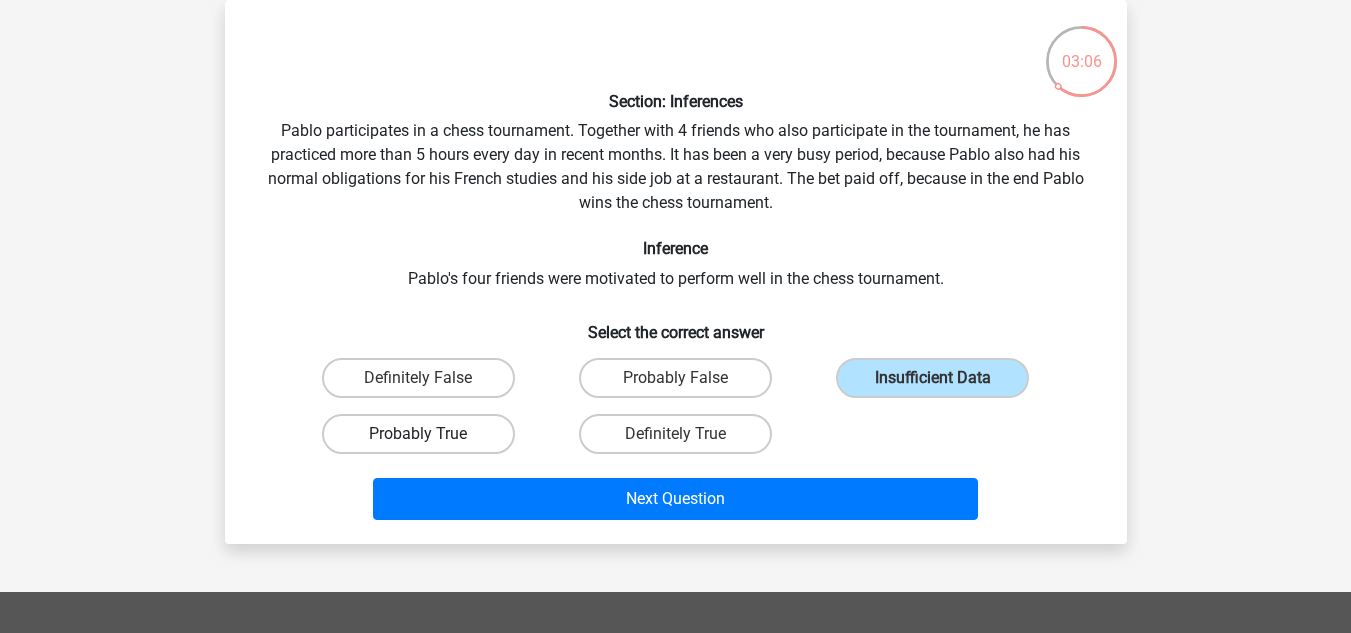 click on "Probably True" at bounding box center [418, 434] 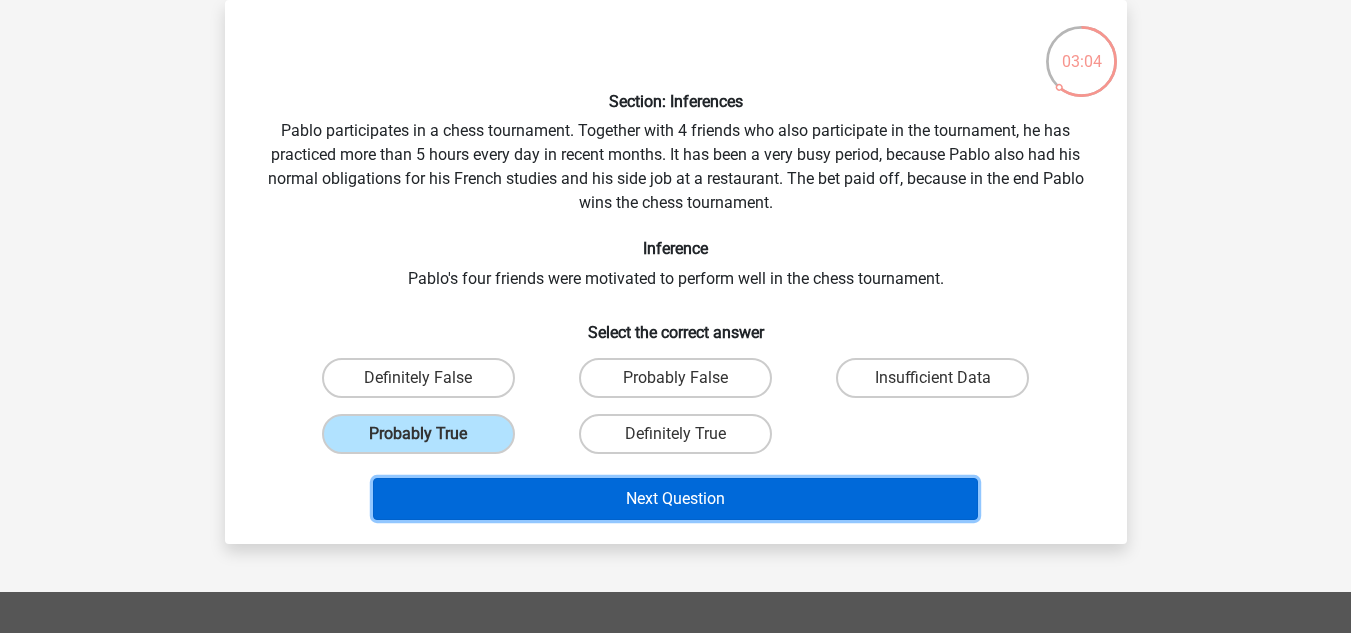 click on "Next Question" at bounding box center [675, 499] 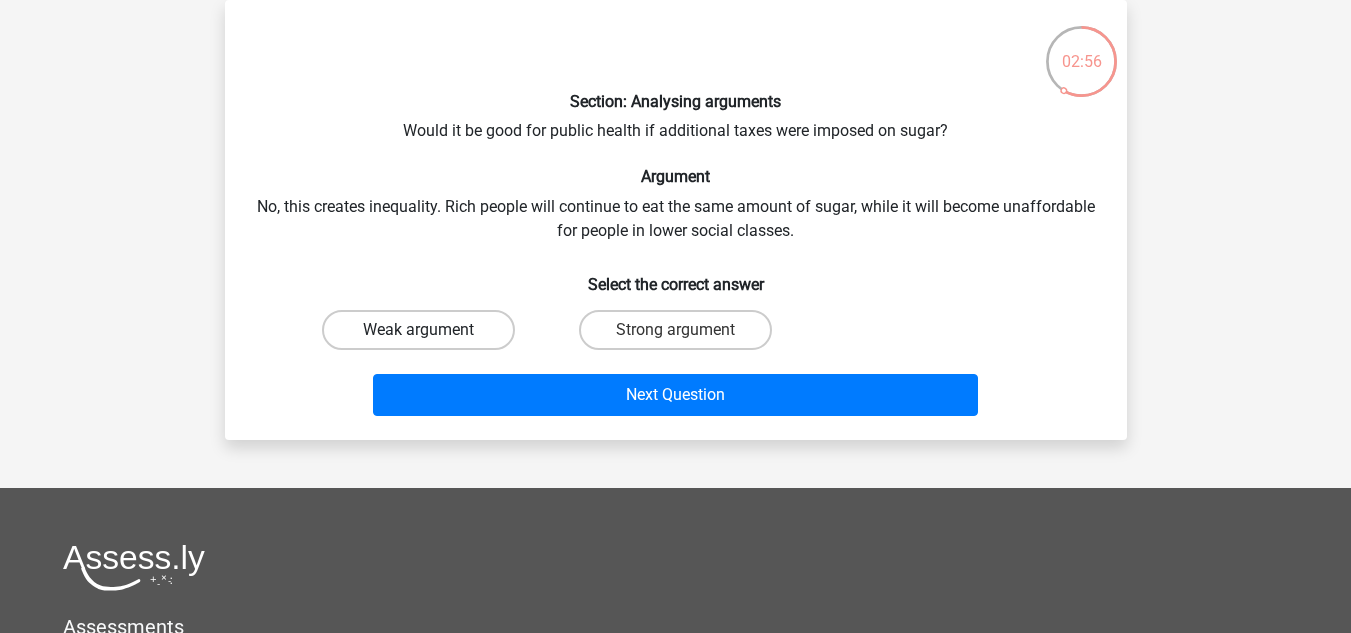click on "Weak argument" at bounding box center (418, 330) 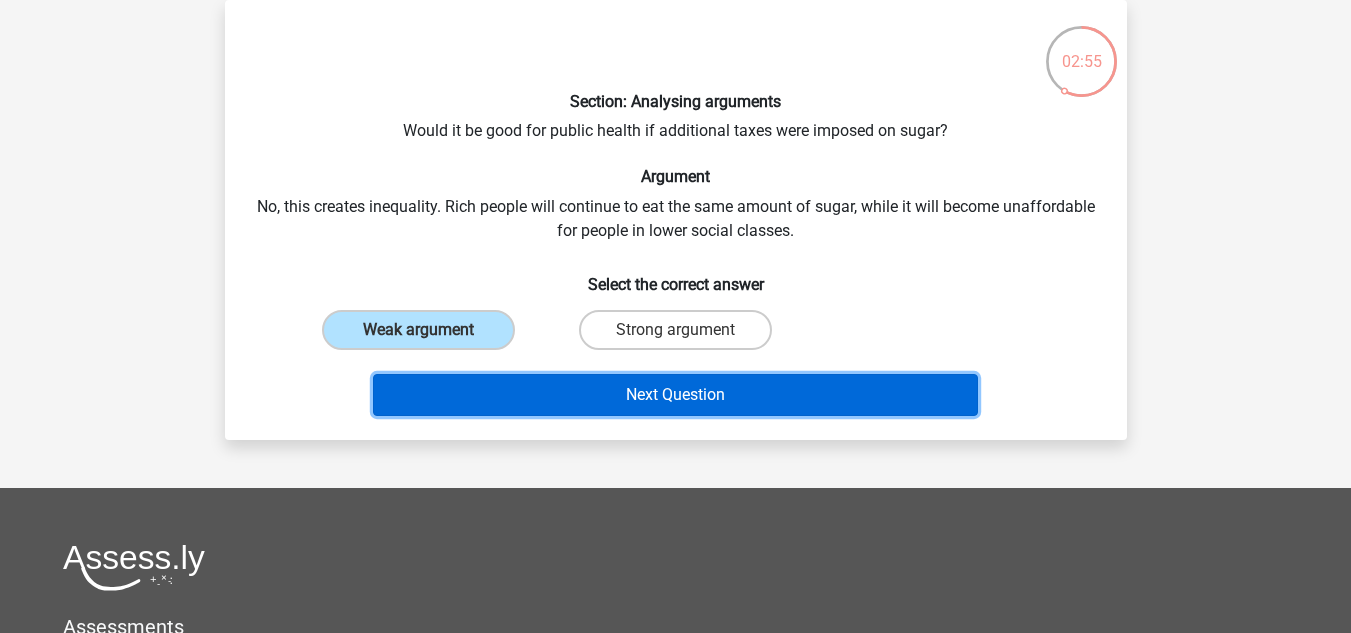 click on "Next Question" at bounding box center [675, 395] 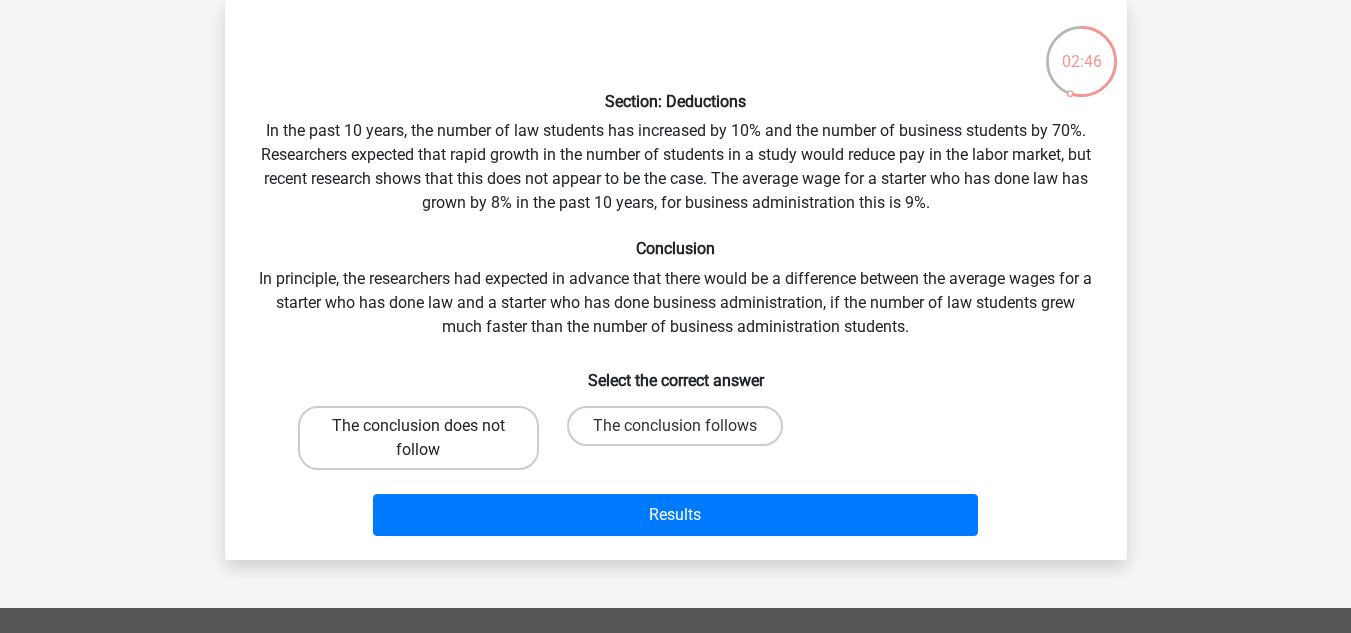 click on "The conclusion does not follow" at bounding box center (418, 438) 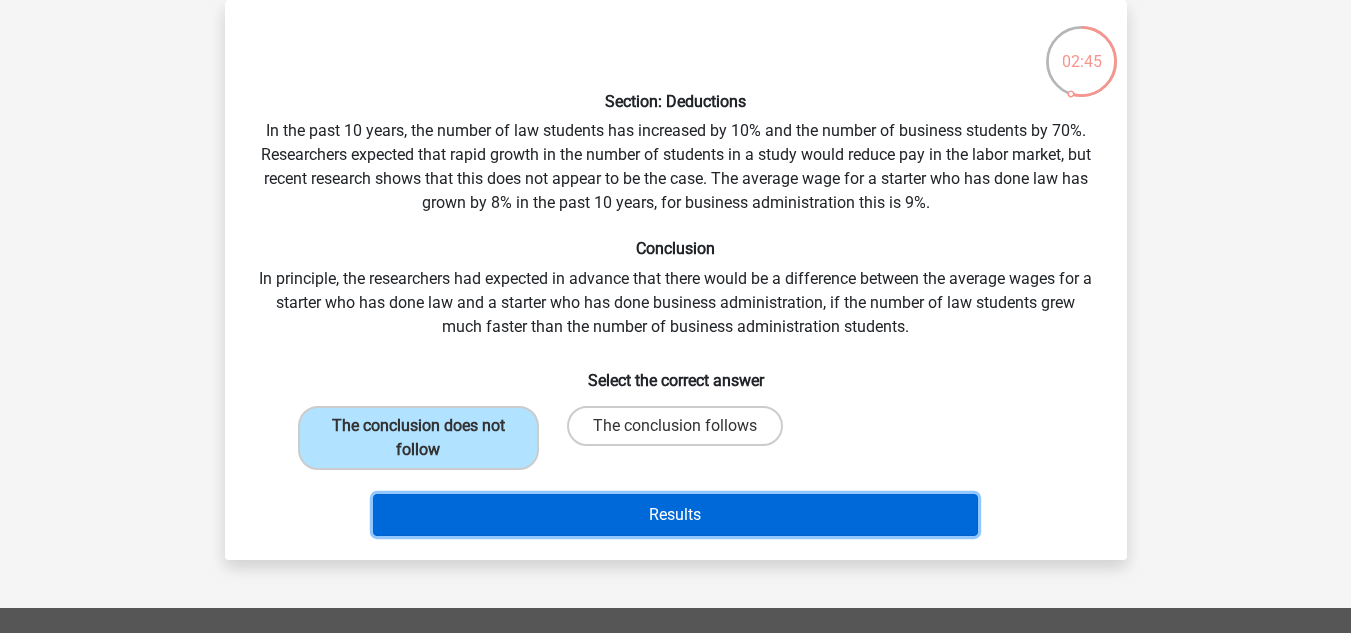 click on "Results" at bounding box center (675, 515) 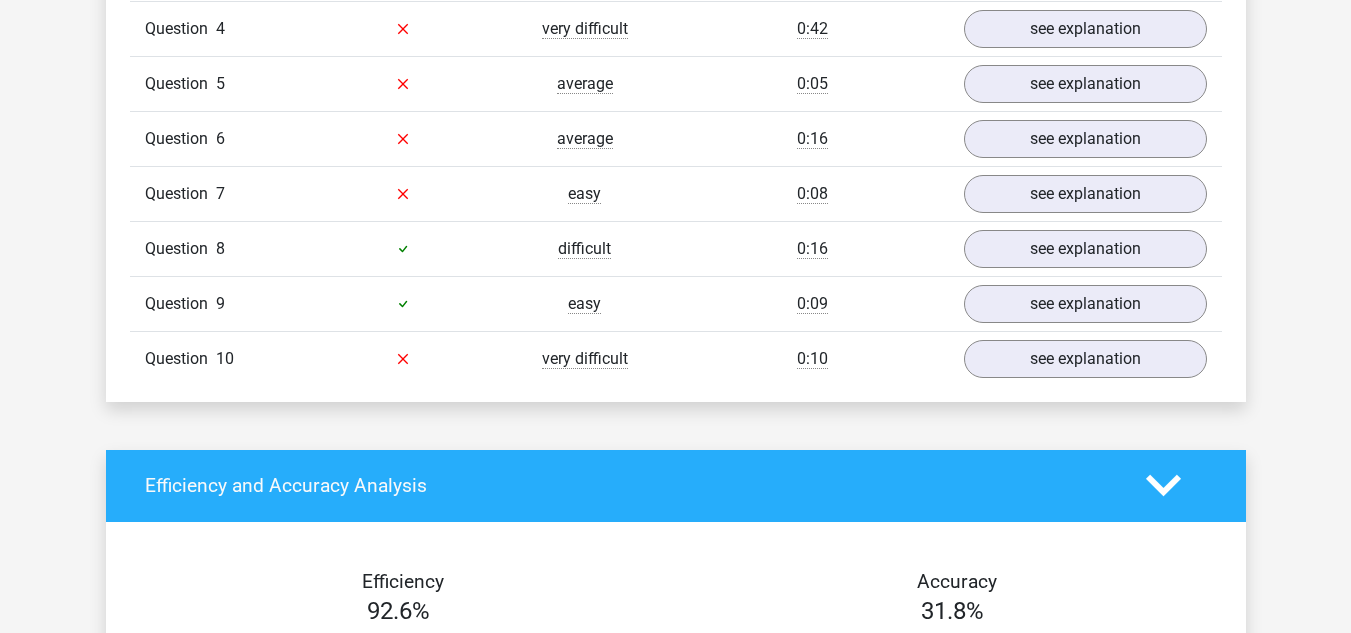 scroll, scrollTop: 1549, scrollLeft: 0, axis: vertical 